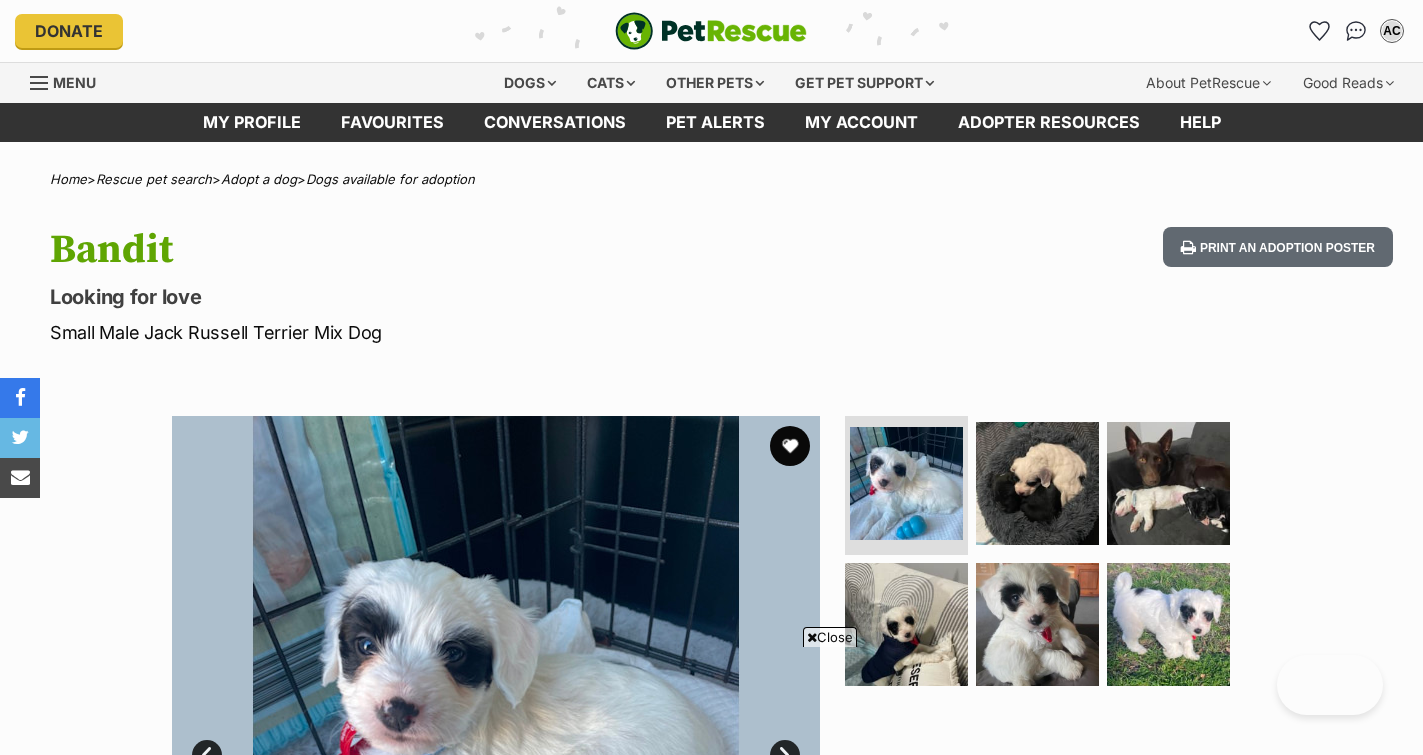 scroll, scrollTop: 78, scrollLeft: 0, axis: vertical 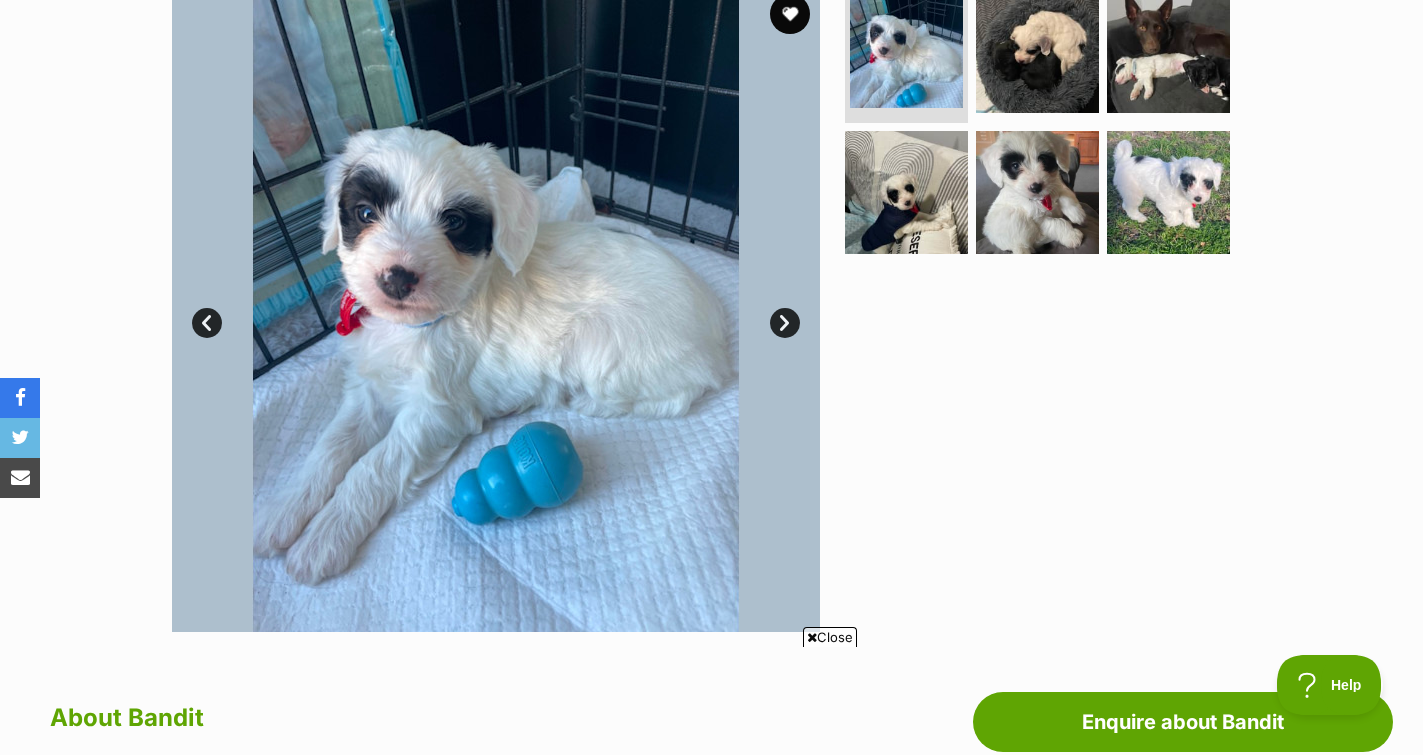 click on "Next" at bounding box center (785, 323) 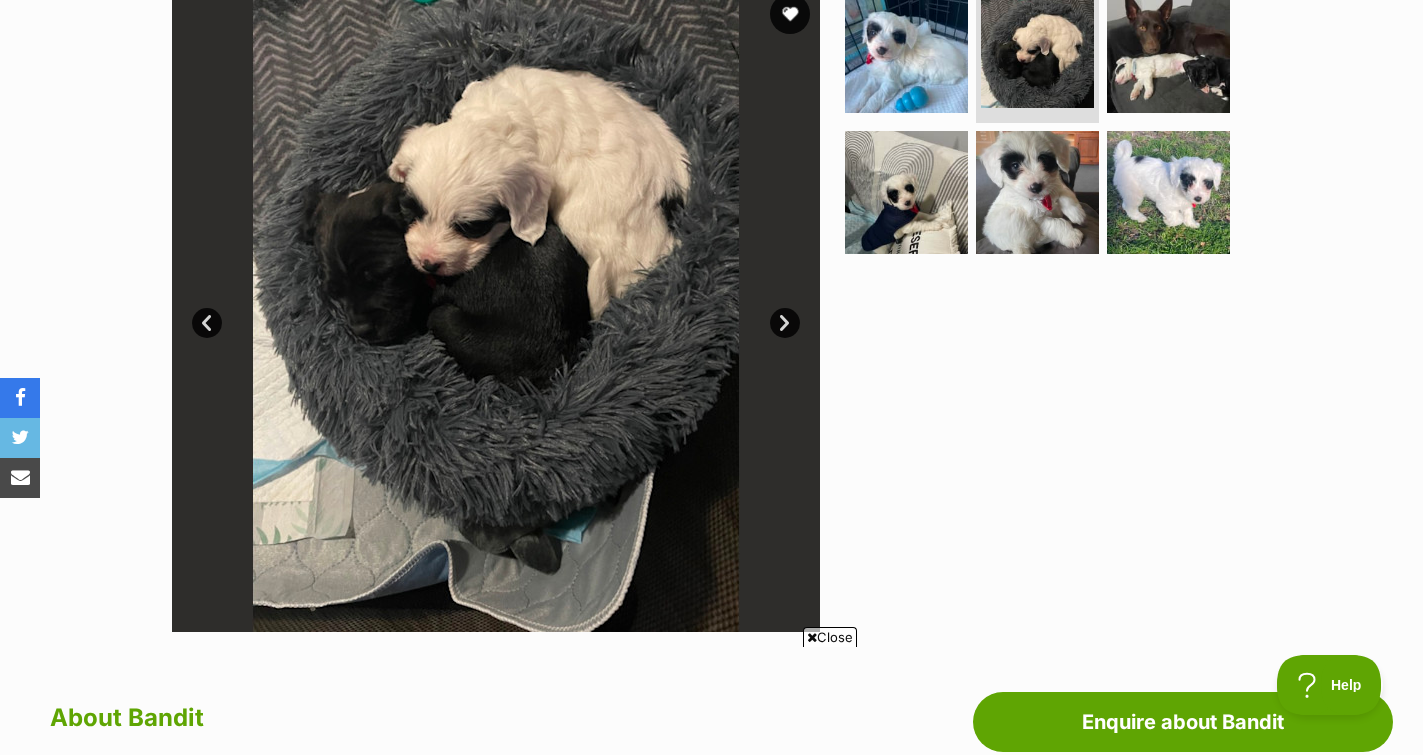 click on "Next" at bounding box center [785, 323] 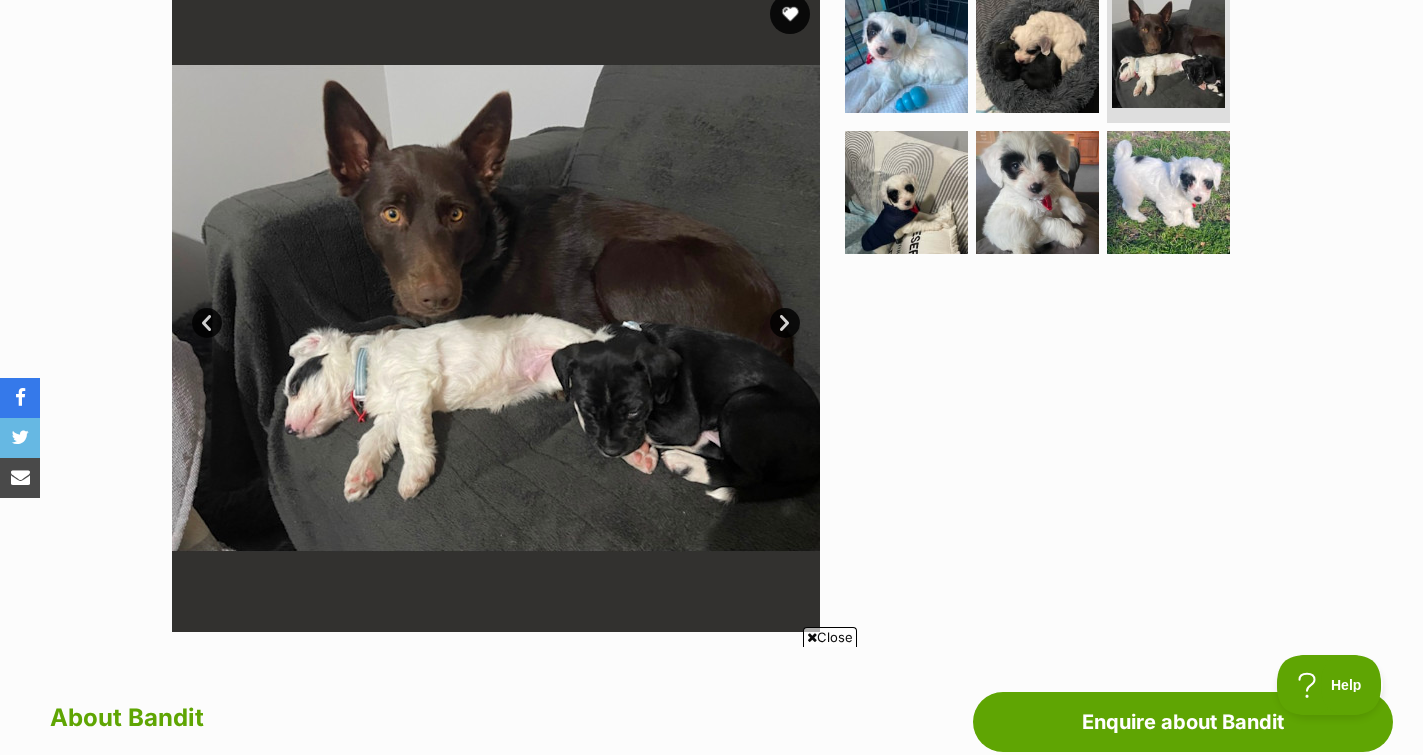 click on "Next" at bounding box center (785, 323) 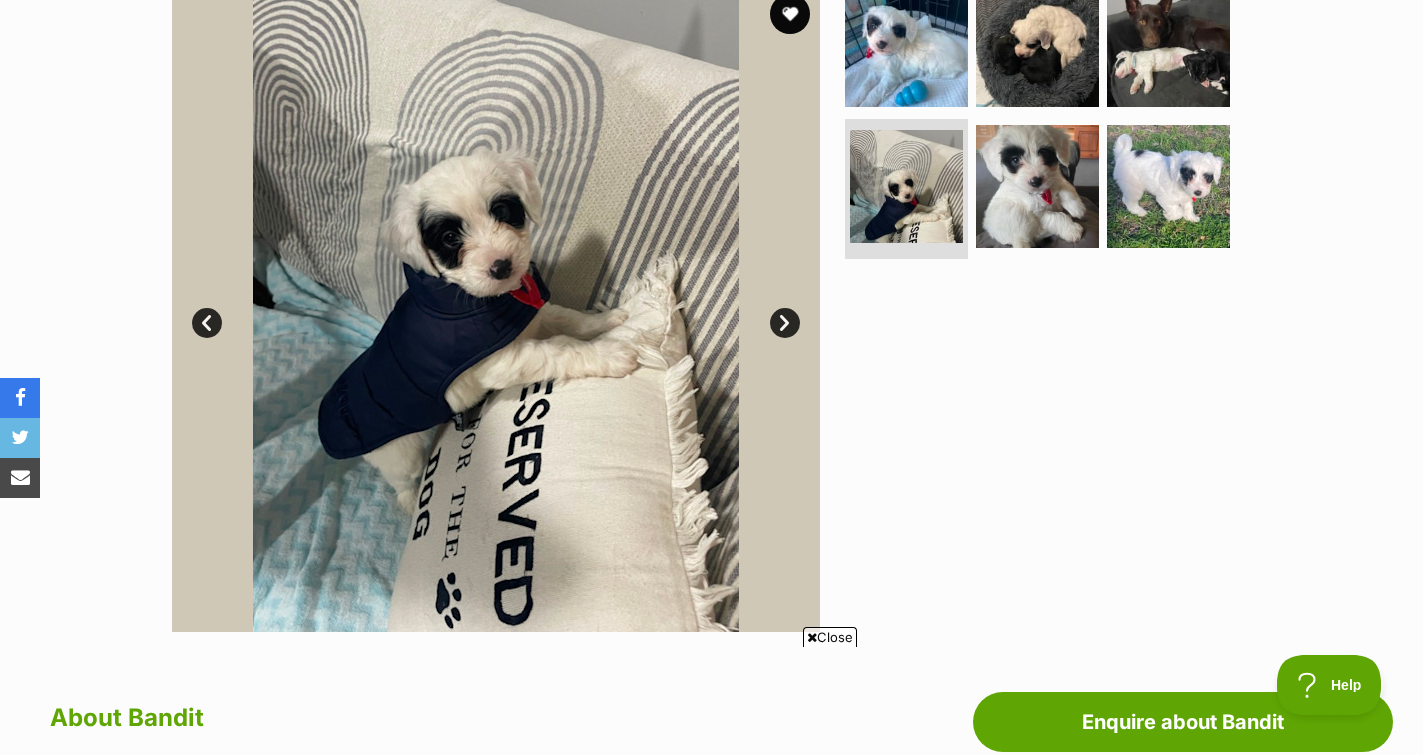 click on "Next" at bounding box center (785, 323) 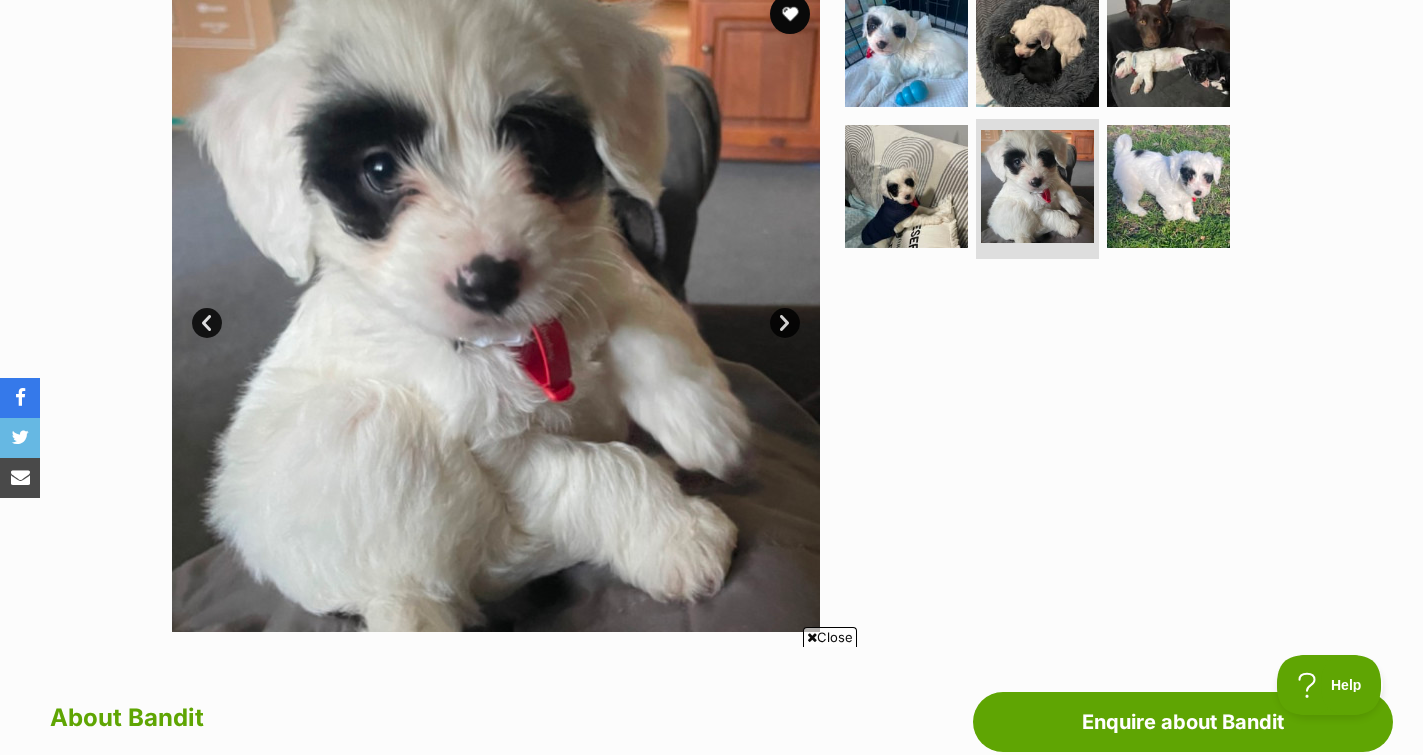 click on "Next" at bounding box center (785, 323) 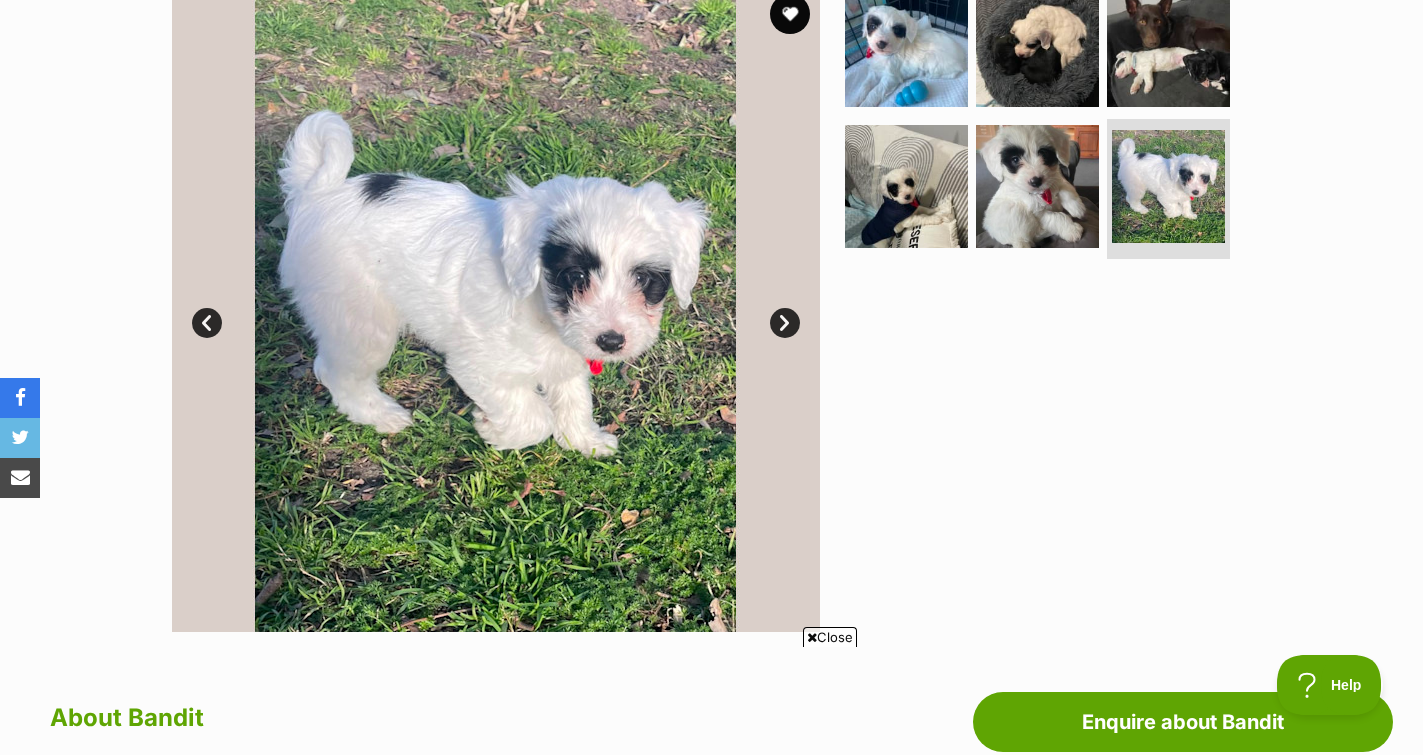 scroll, scrollTop: 0, scrollLeft: 0, axis: both 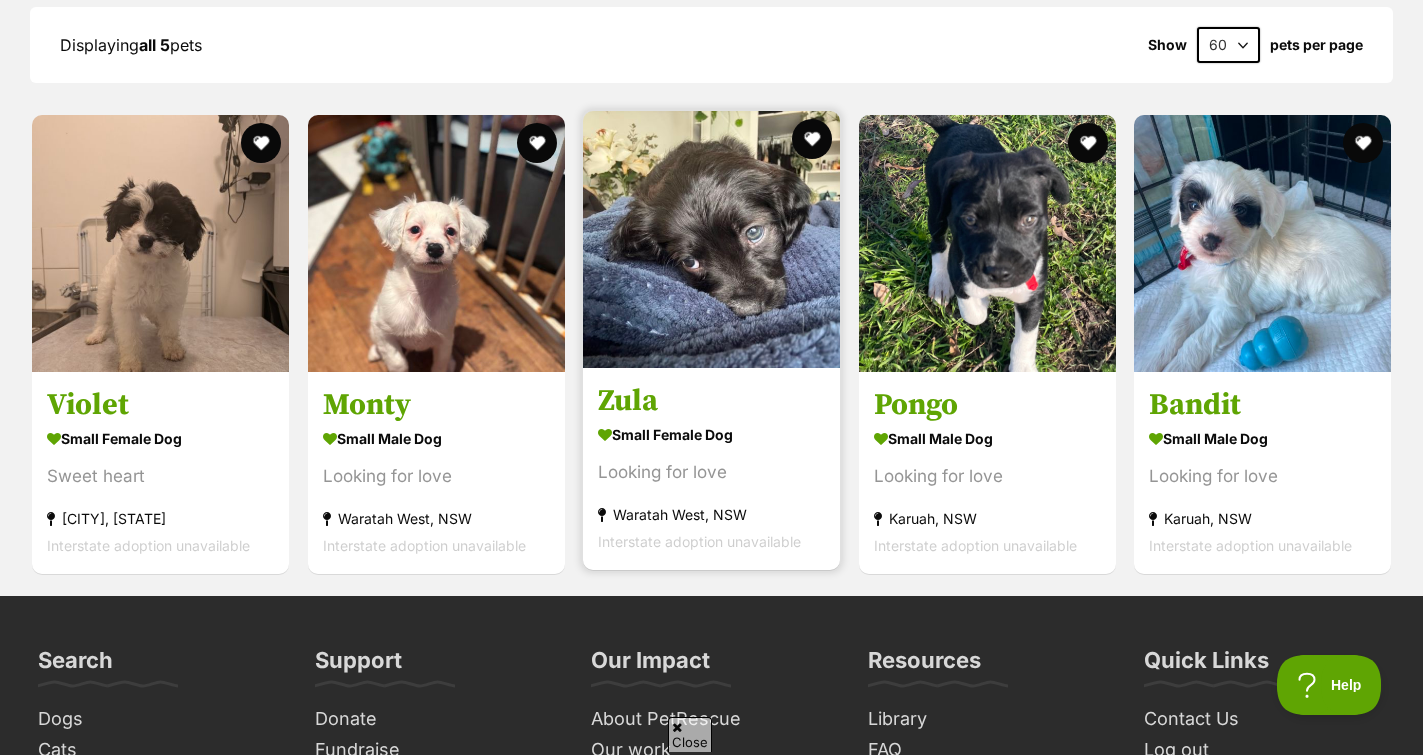 click at bounding box center (711, 239) 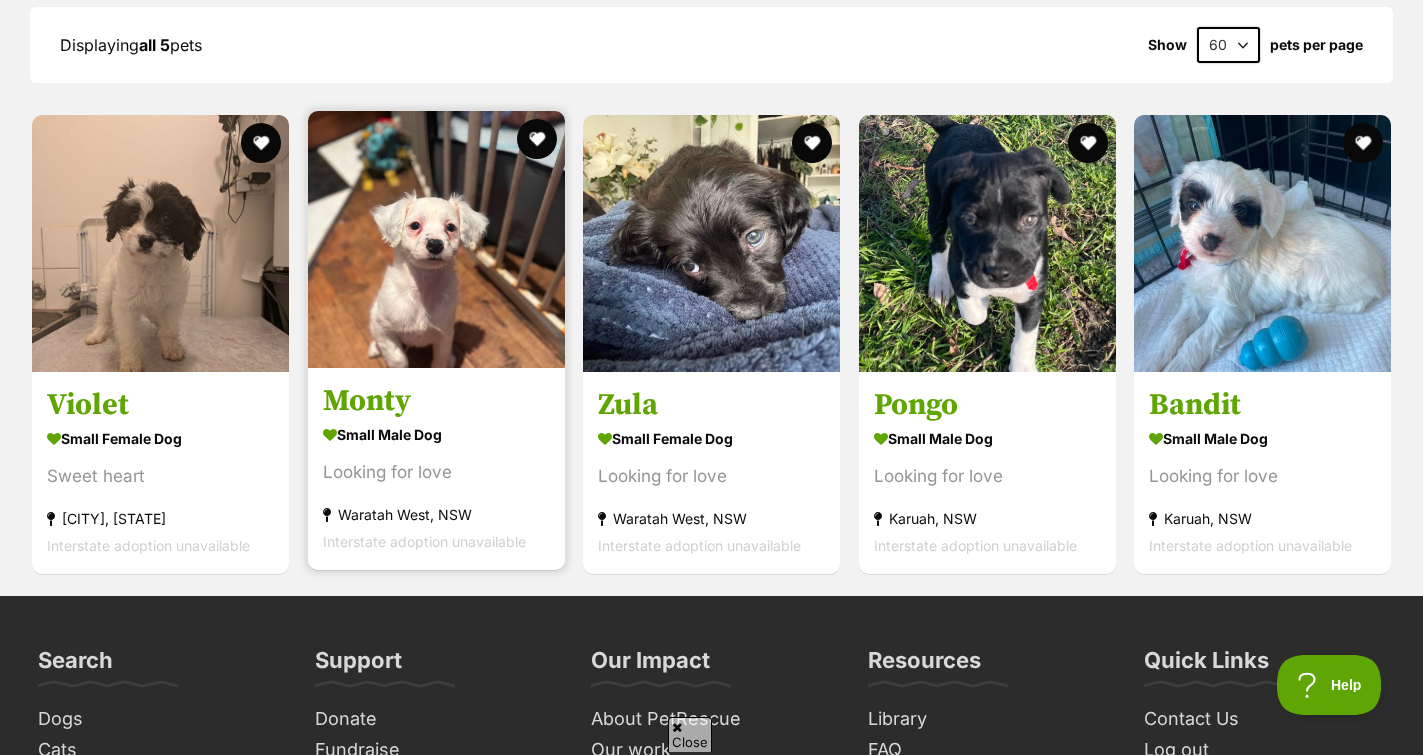 click at bounding box center (436, 239) 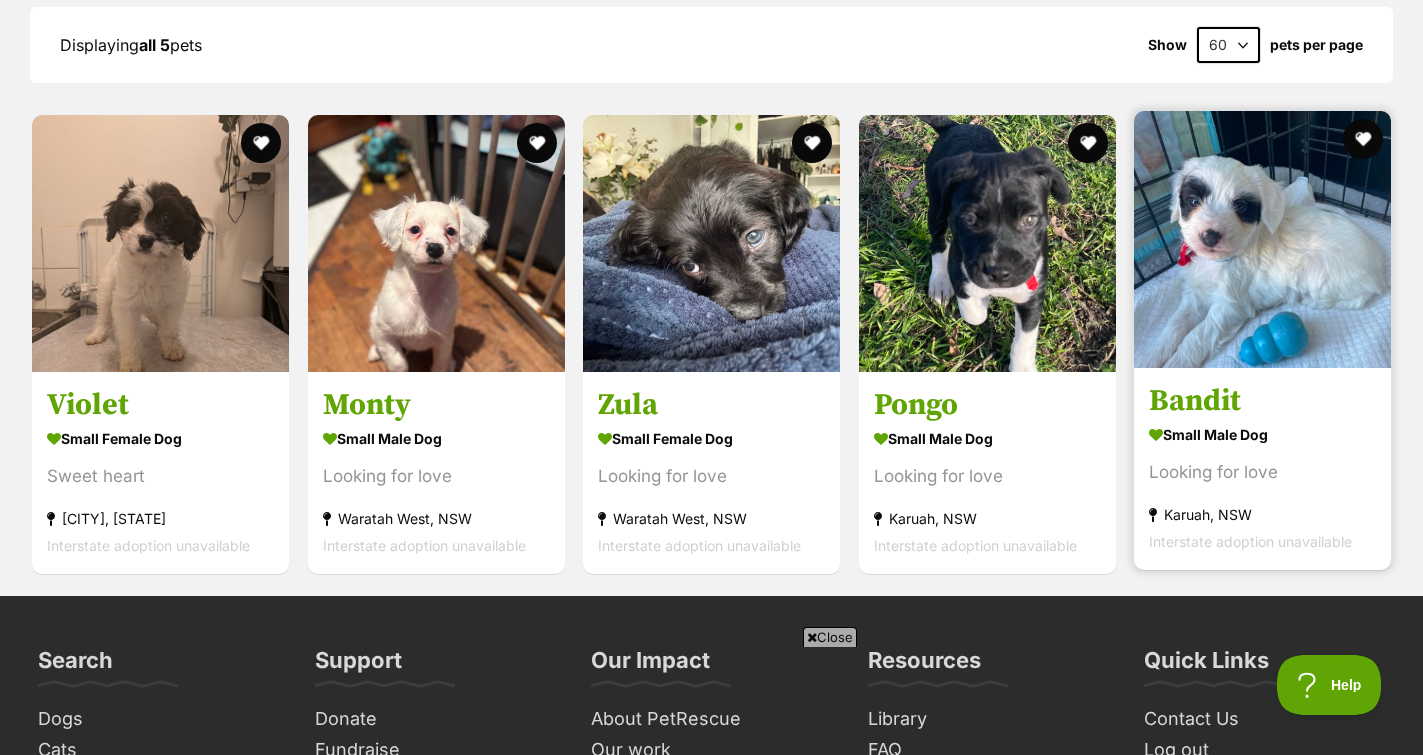 click on "Looking for love" at bounding box center (1262, 472) 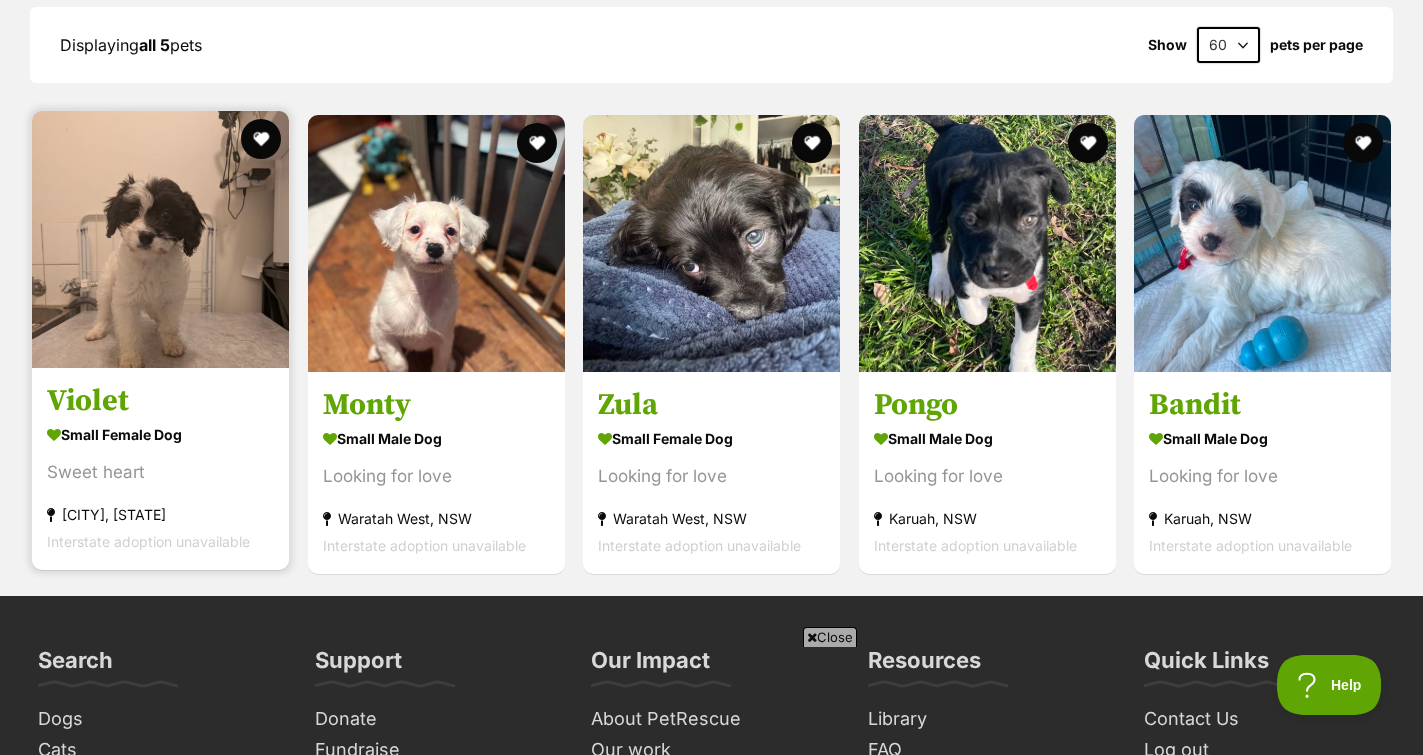 scroll, scrollTop: 1830, scrollLeft: 0, axis: vertical 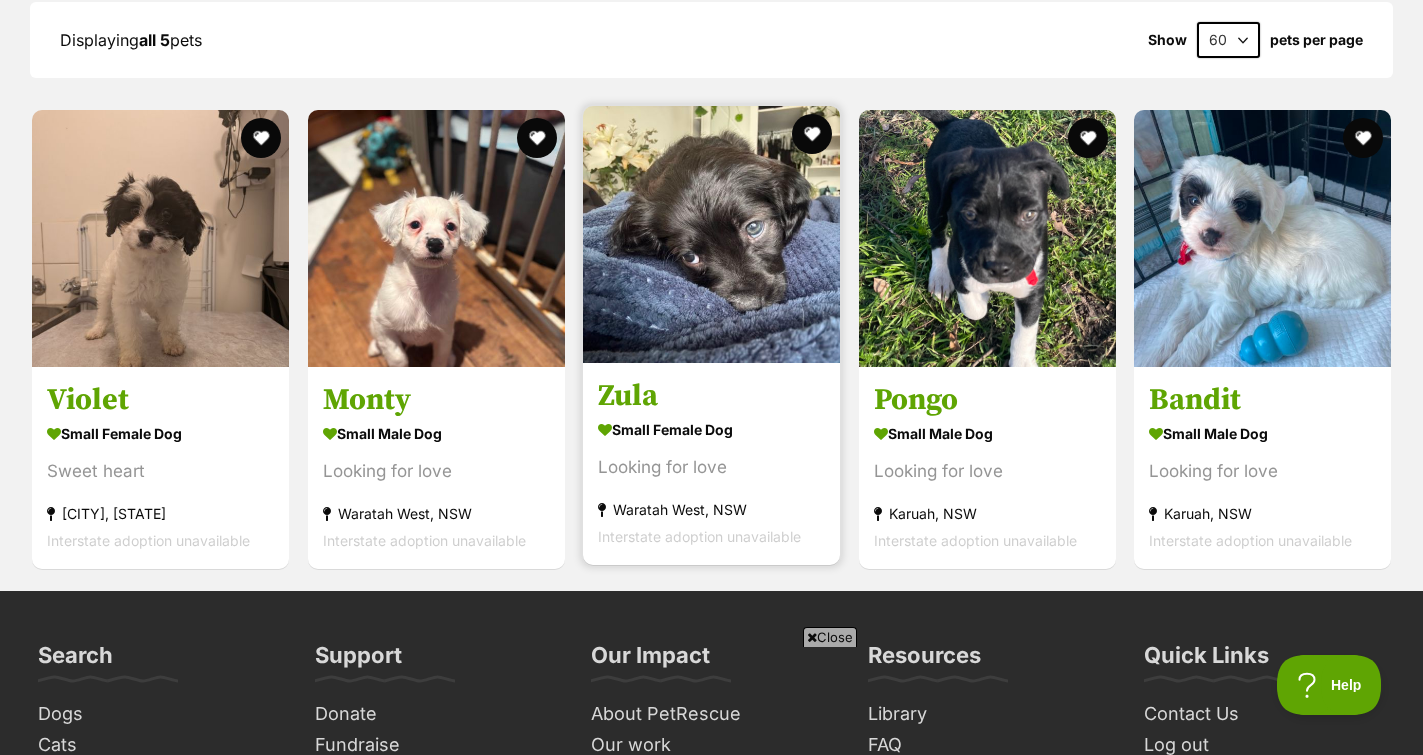 click at bounding box center [711, 234] 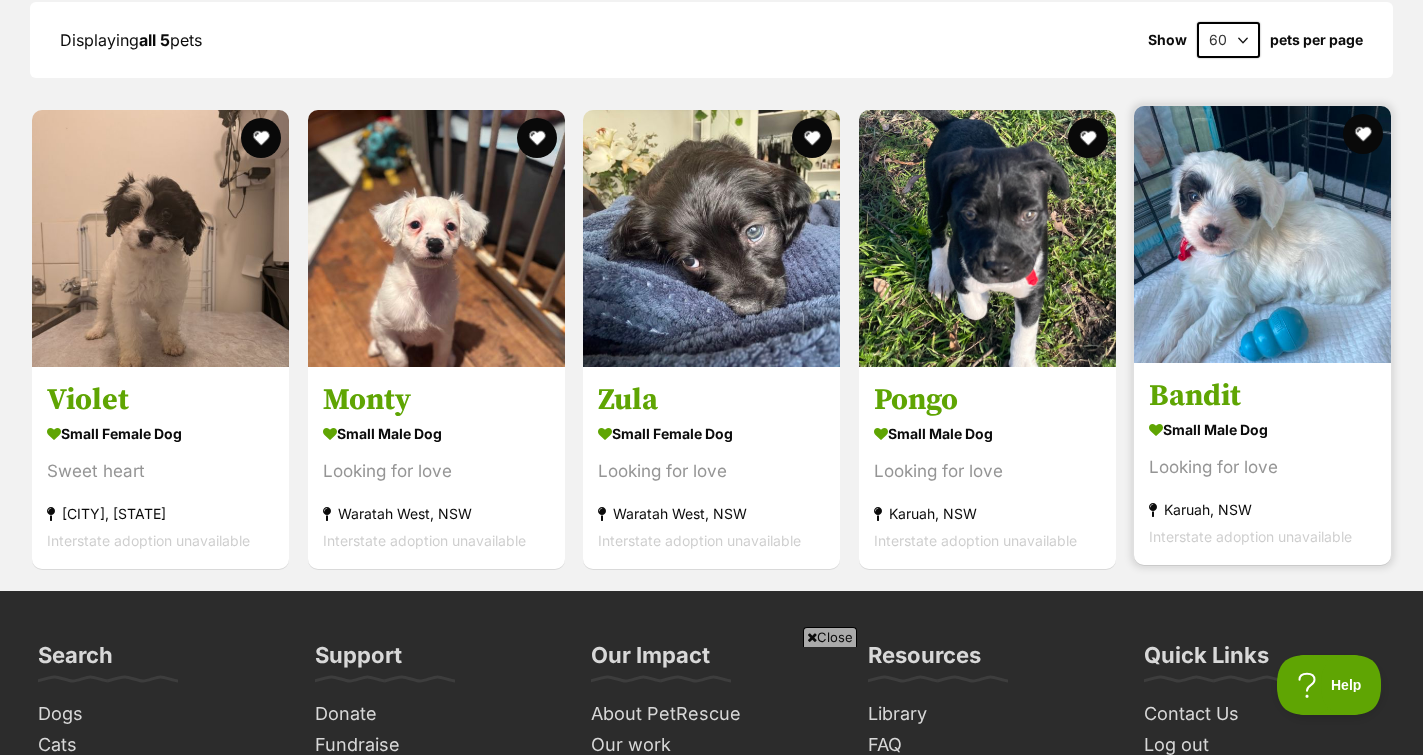 click at bounding box center (1262, 234) 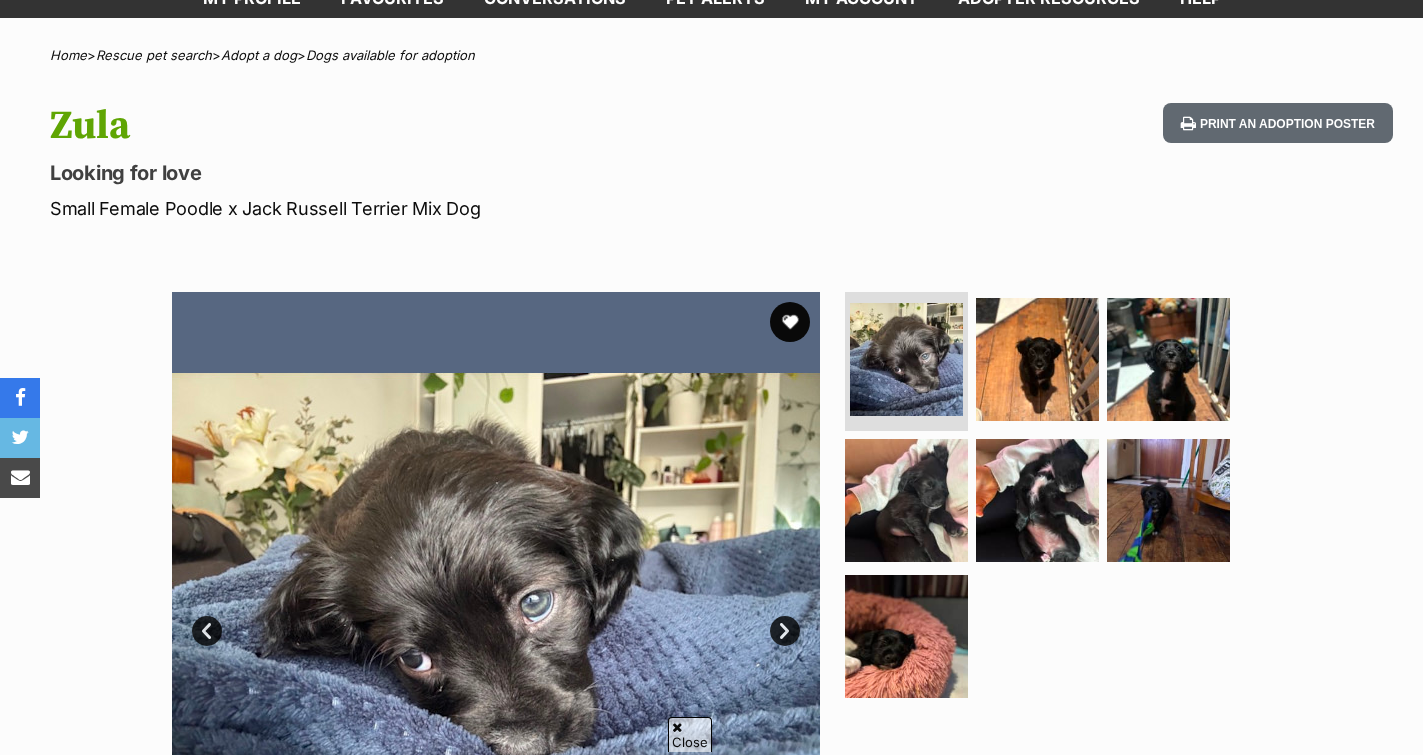 scroll, scrollTop: 190, scrollLeft: 0, axis: vertical 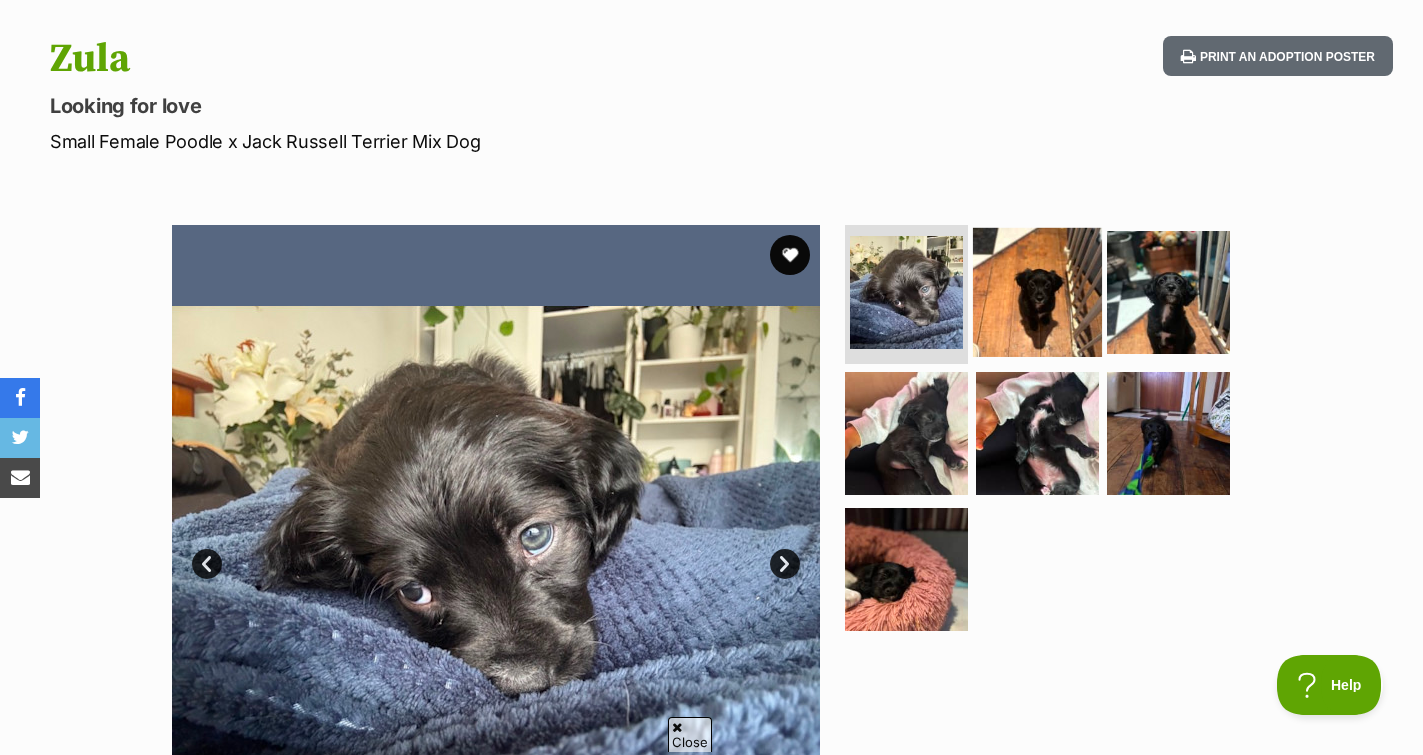 click at bounding box center (1037, 291) 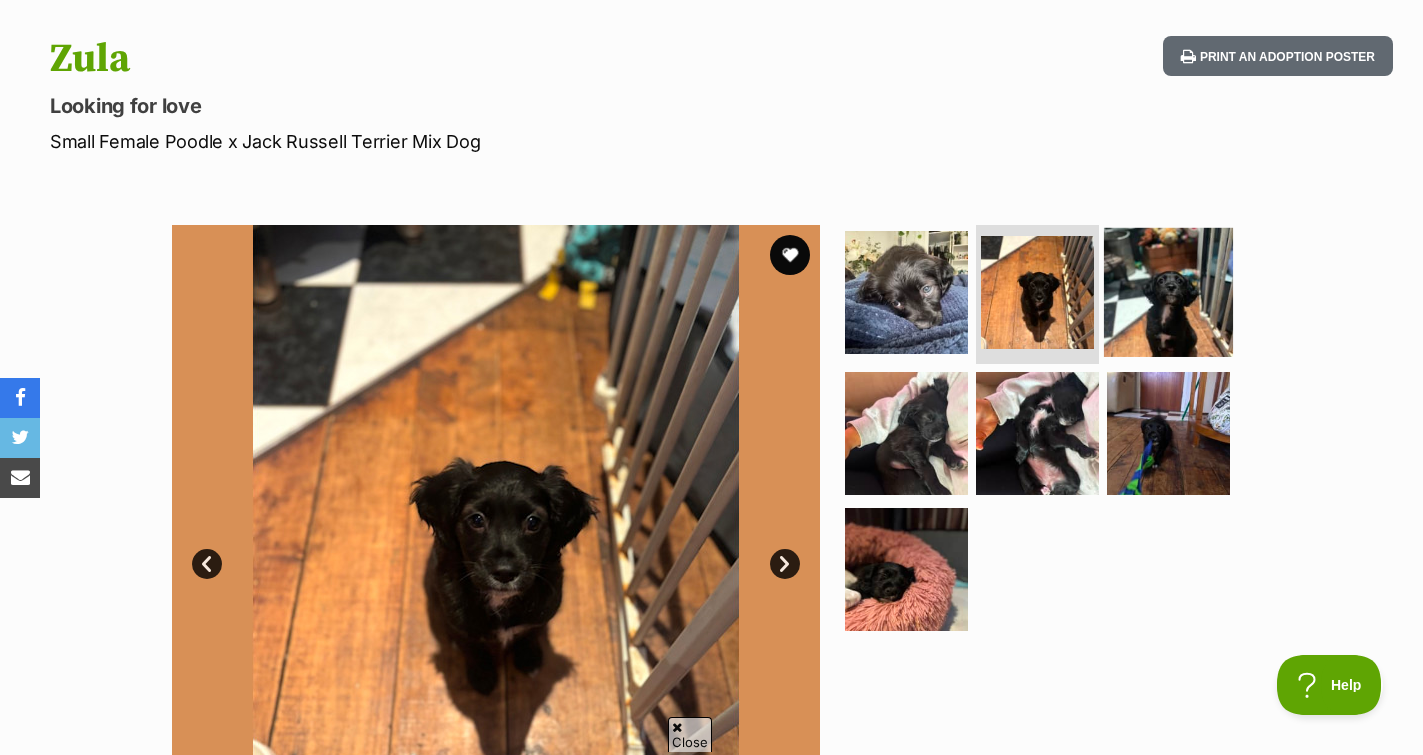 click at bounding box center (1168, 291) 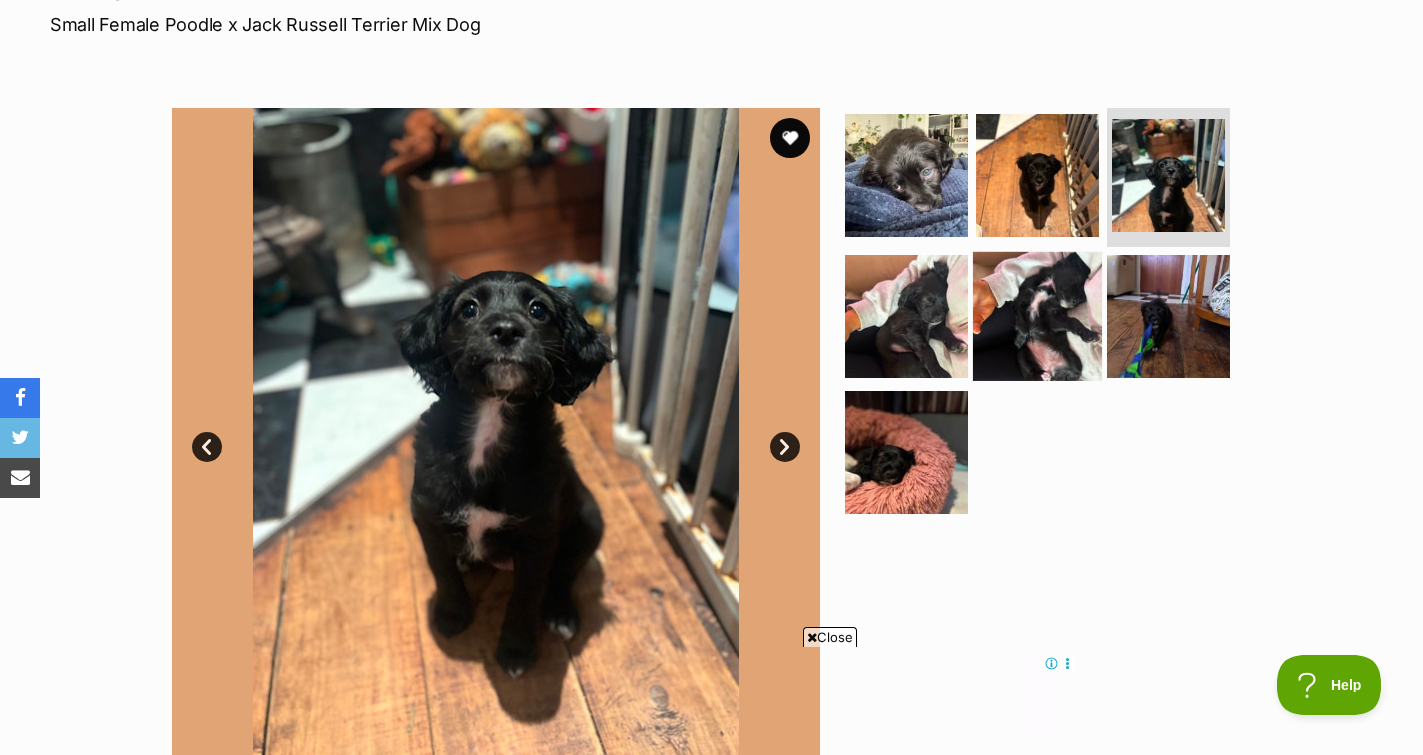 scroll, scrollTop: 322, scrollLeft: 0, axis: vertical 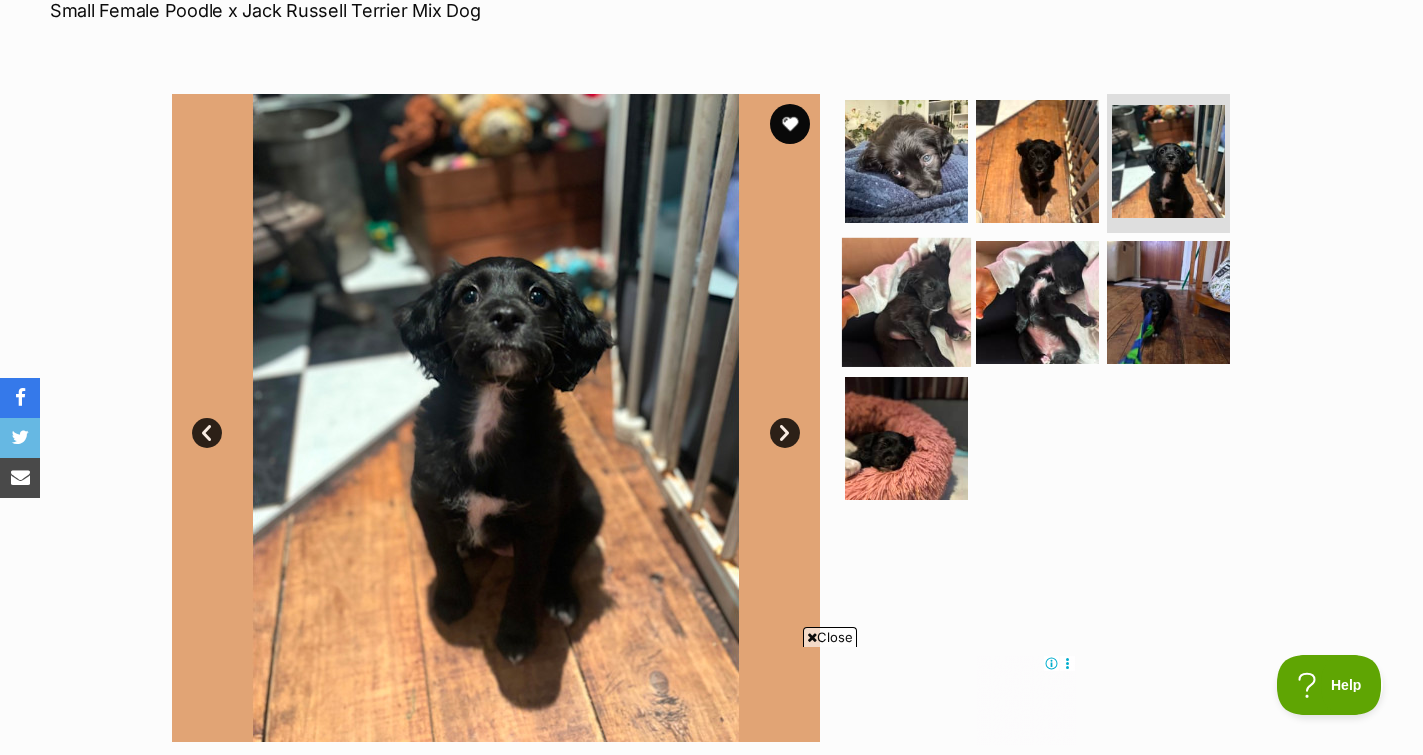 click at bounding box center (906, 302) 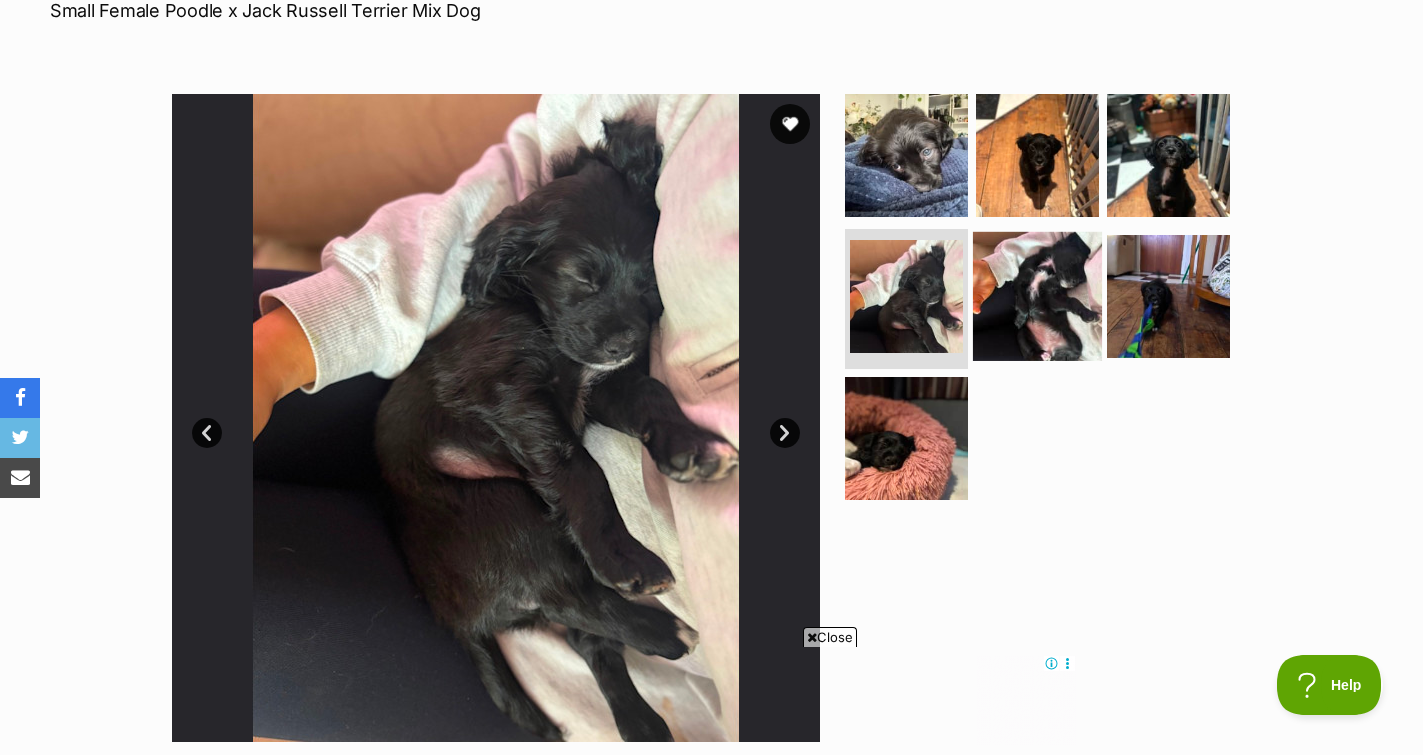 click at bounding box center [1037, 296] 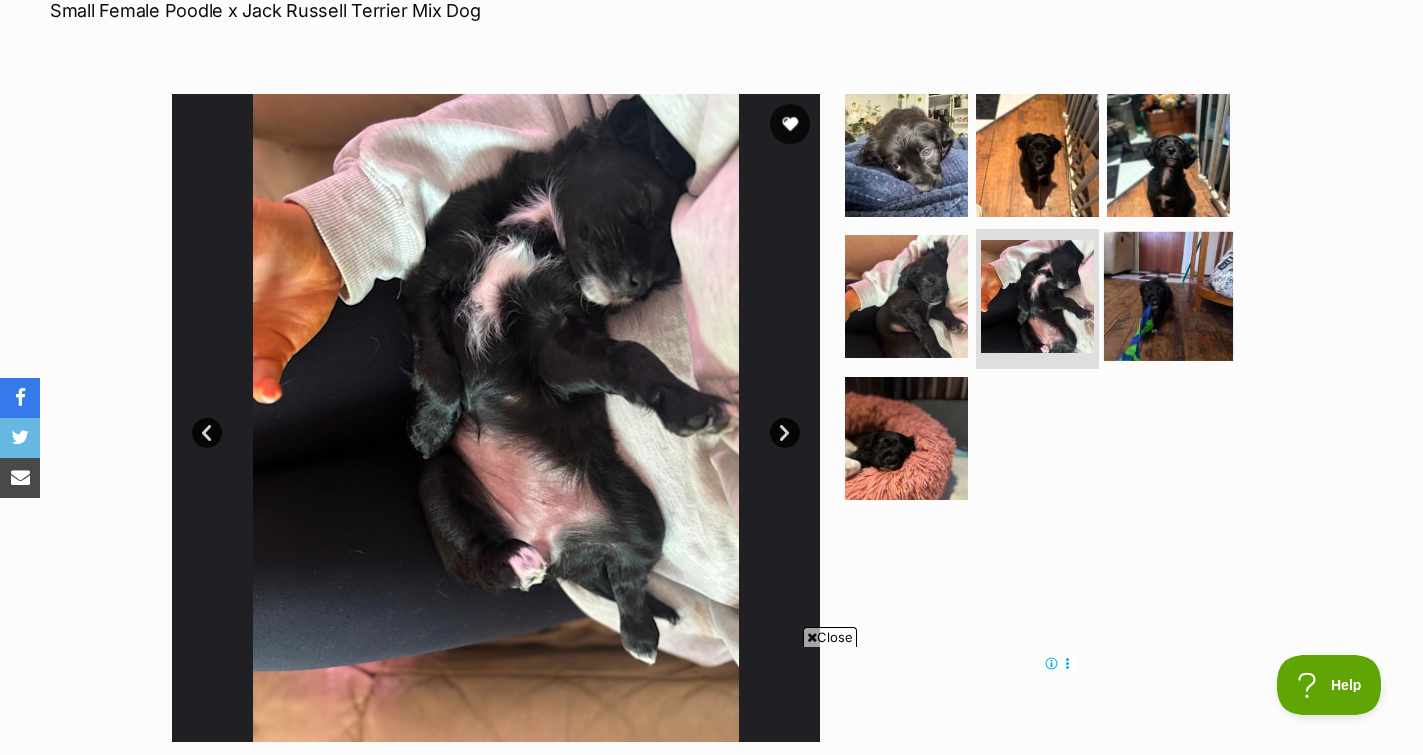click at bounding box center (1168, 296) 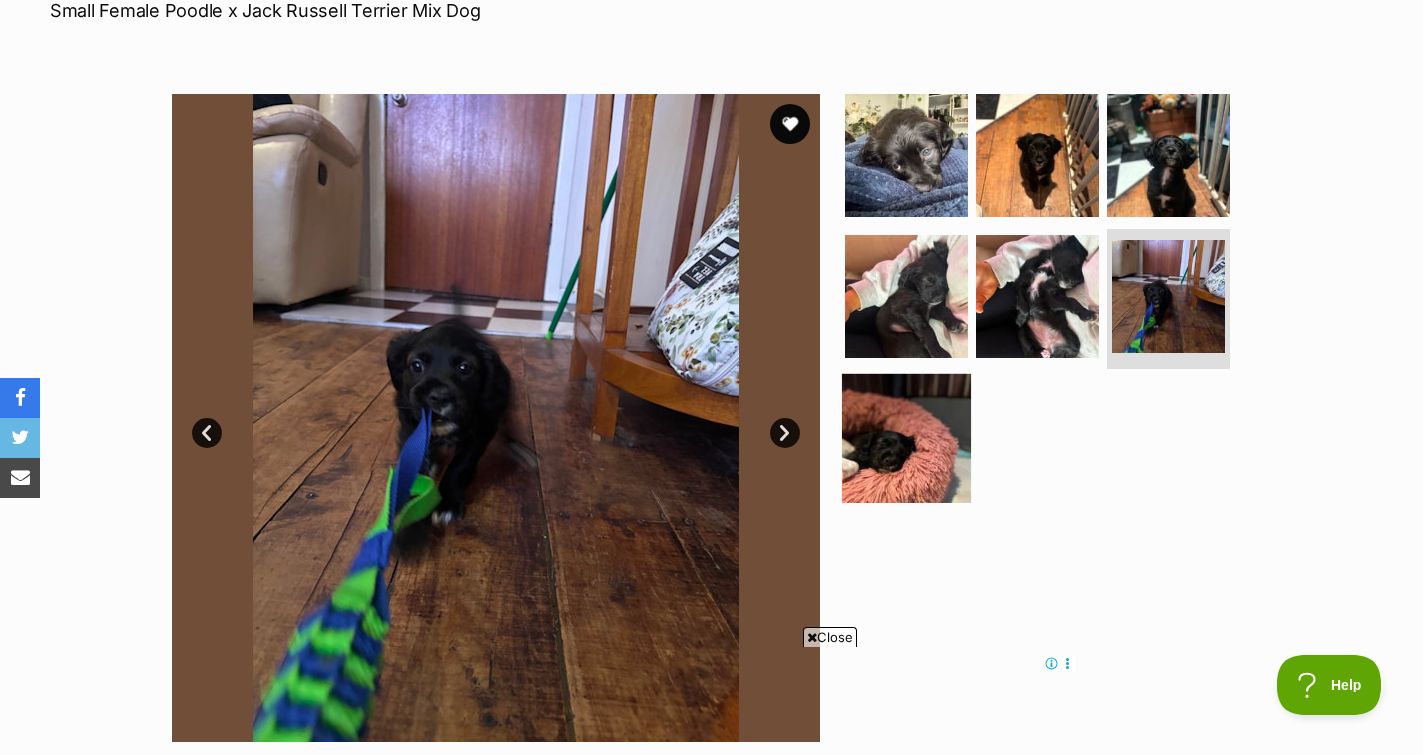 click at bounding box center [906, 438] 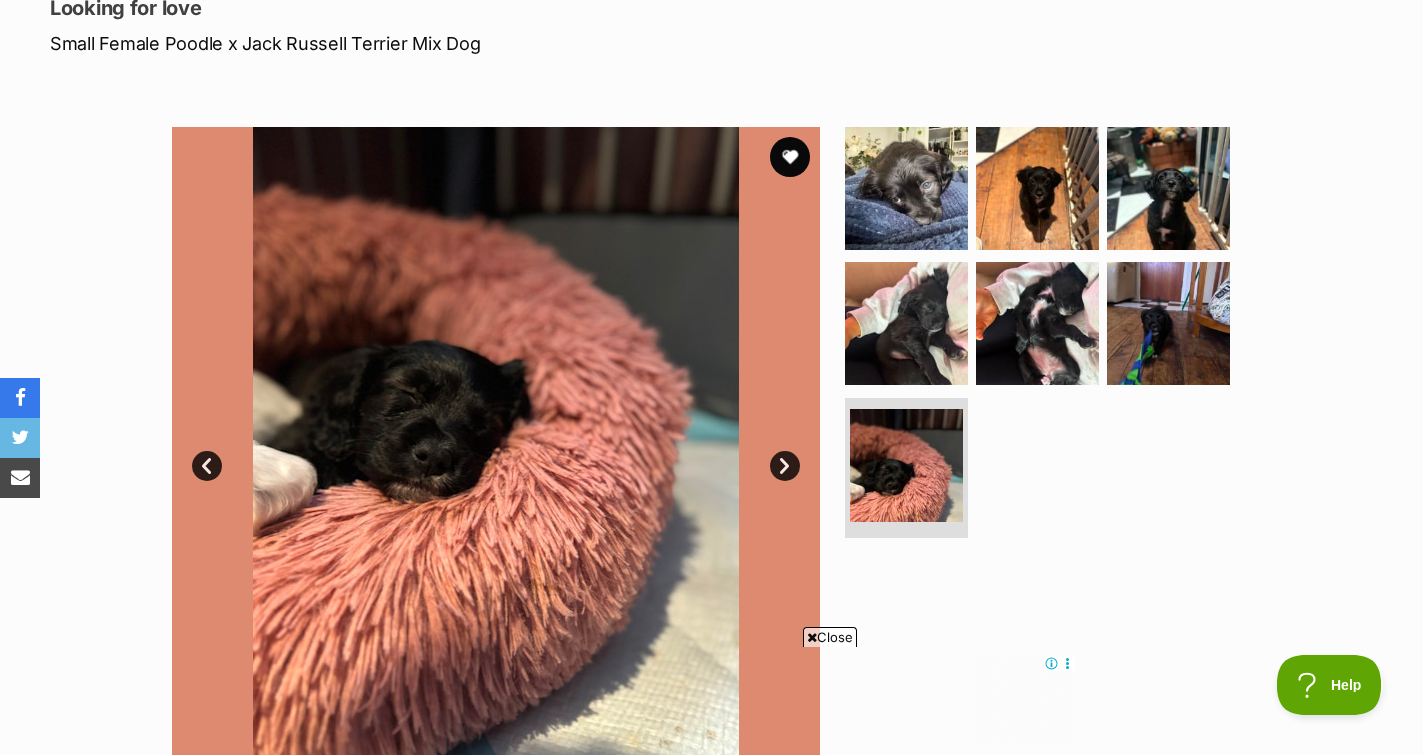 scroll, scrollTop: 287, scrollLeft: 0, axis: vertical 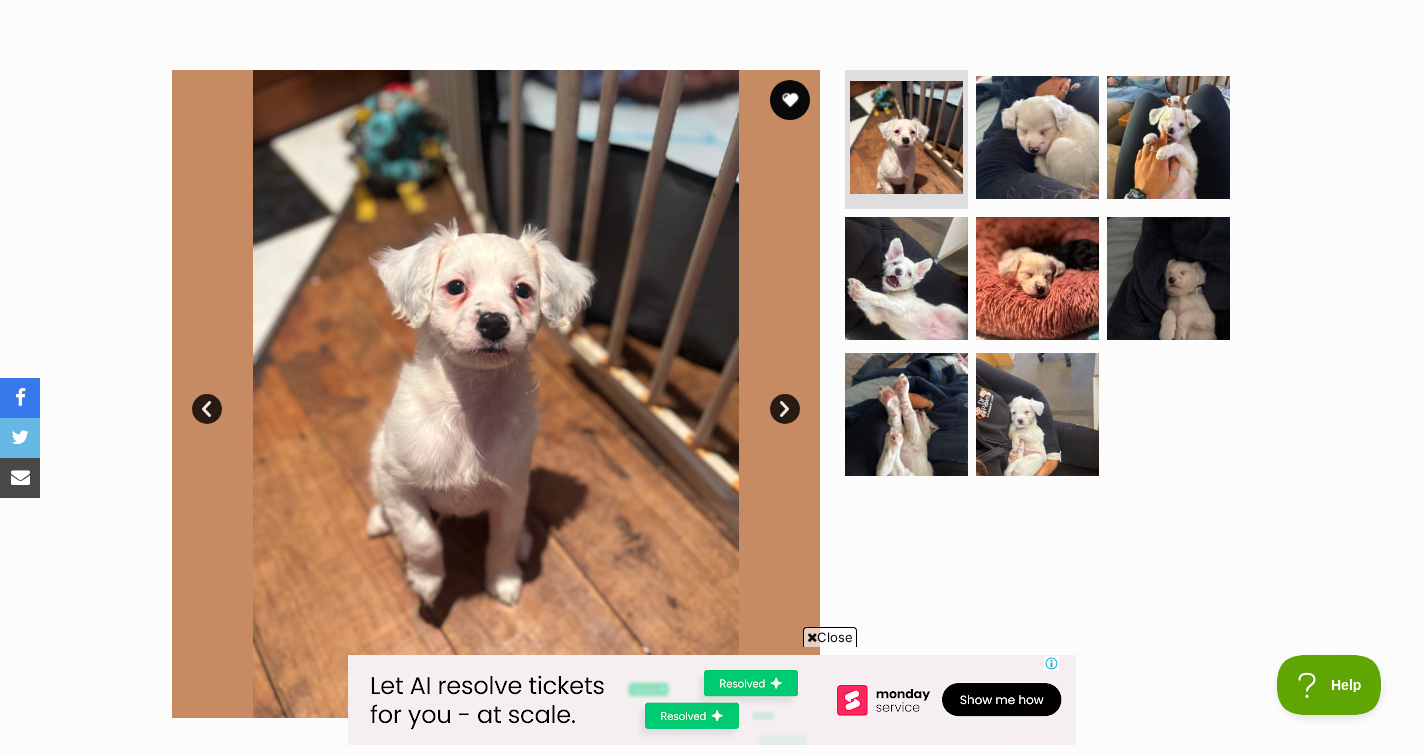 click on "Next" at bounding box center [785, 409] 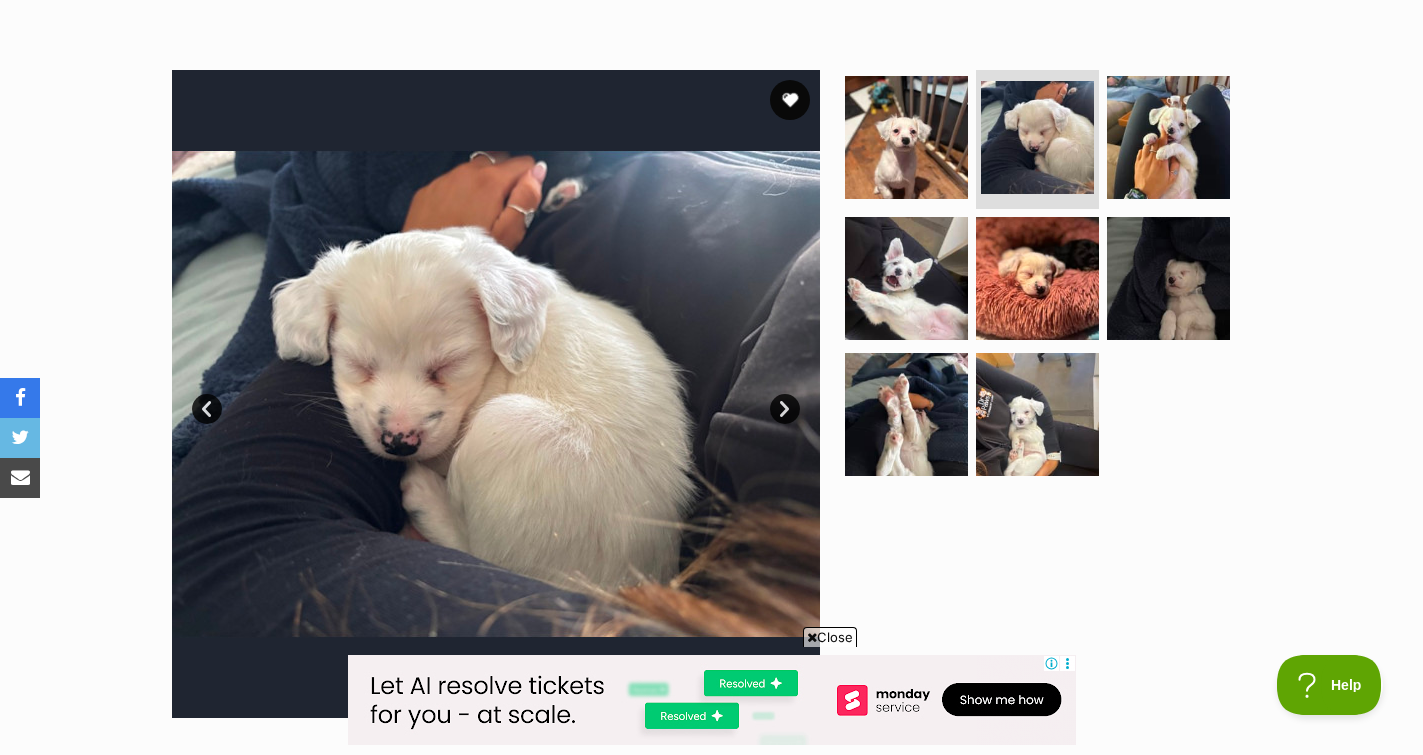 click on "Next" at bounding box center [785, 409] 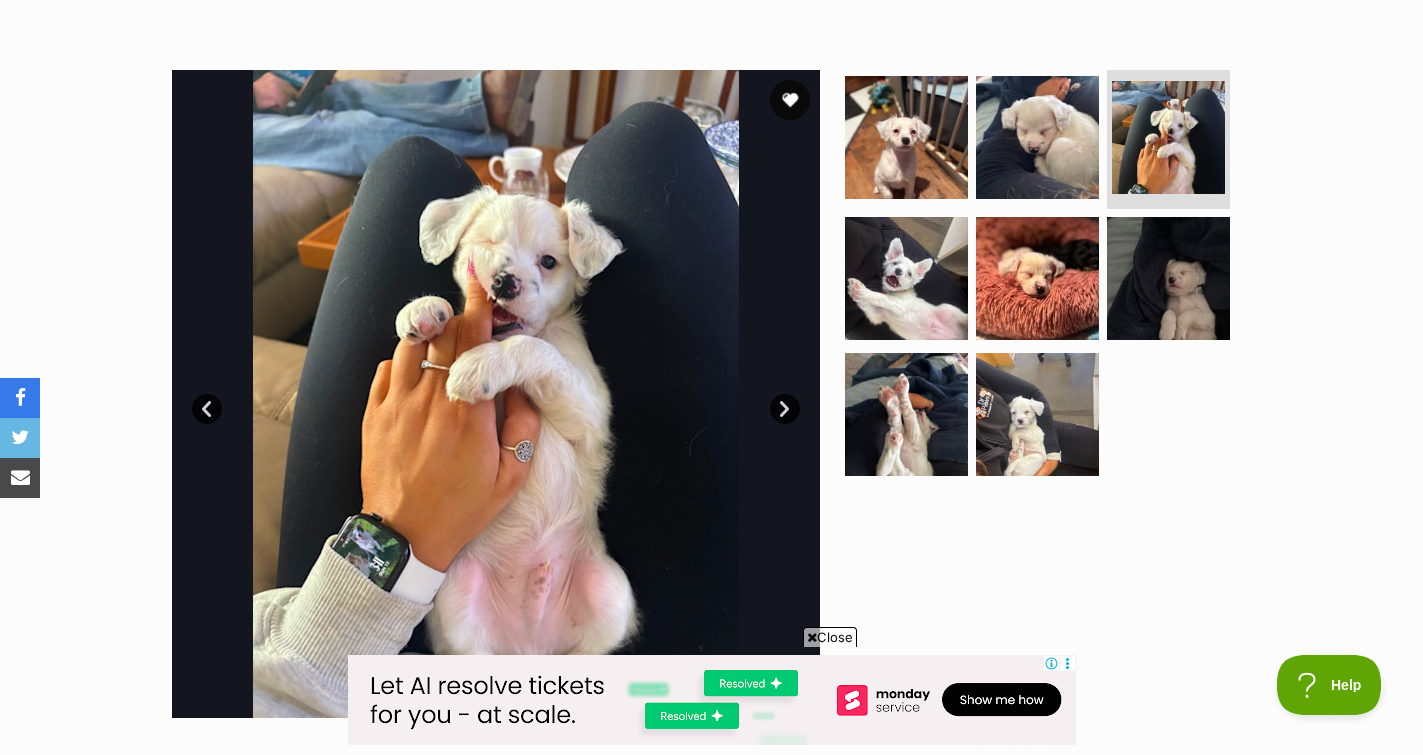 click on "Next" at bounding box center (785, 409) 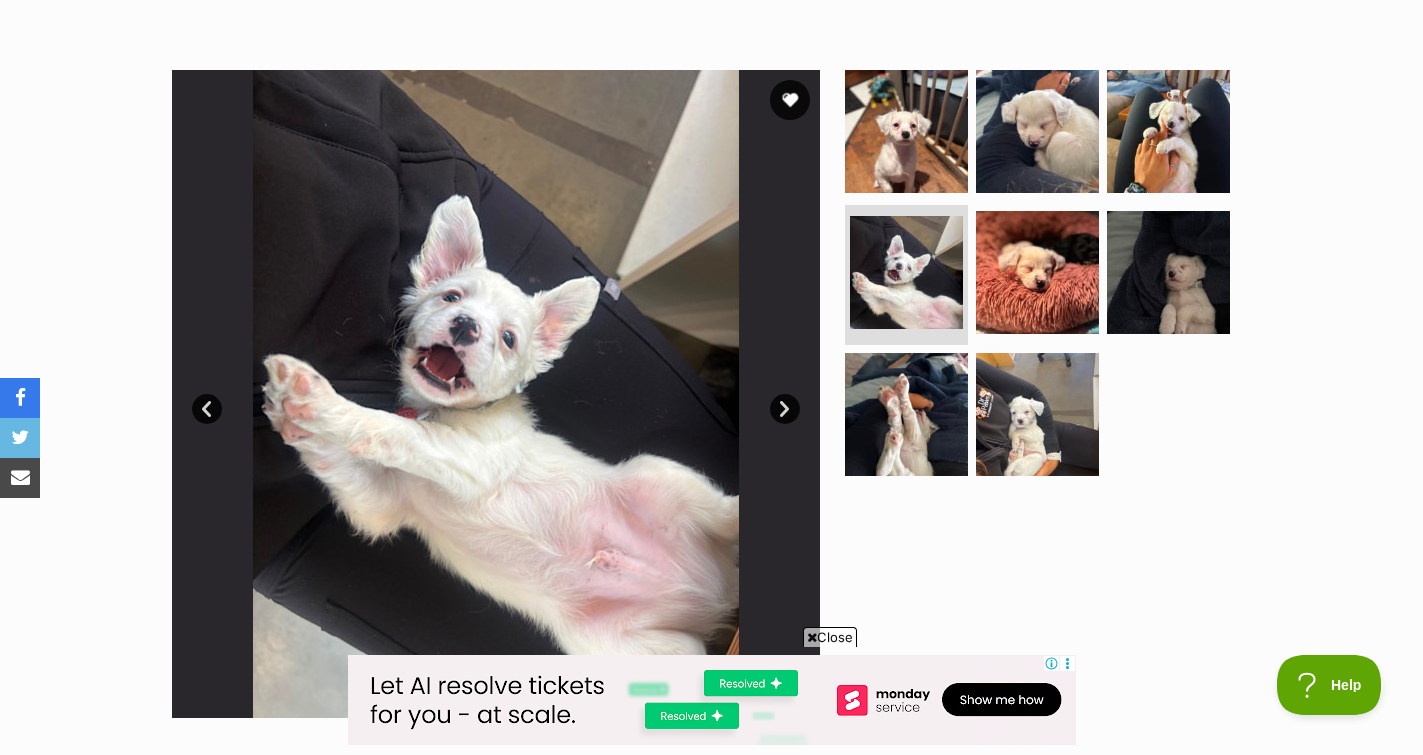 click on "Next" at bounding box center (785, 409) 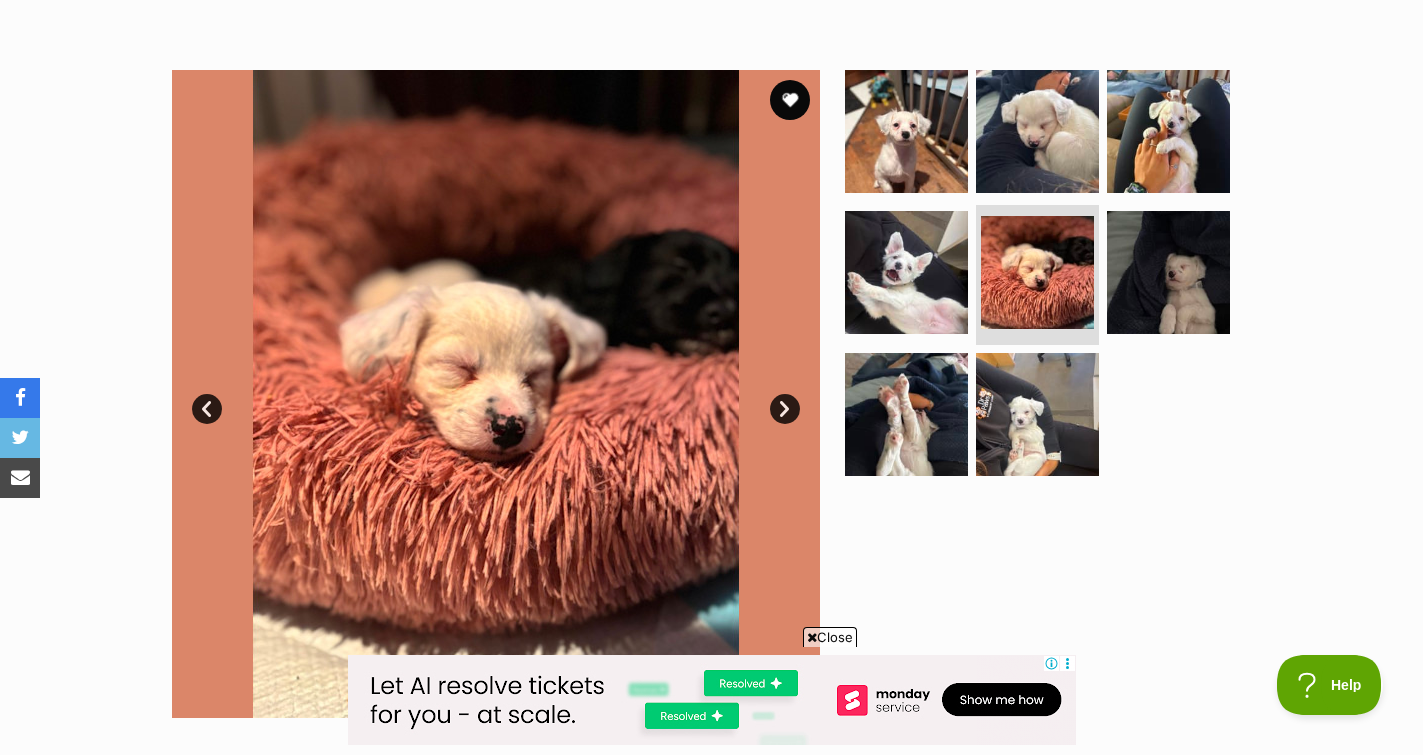 click on "Next" at bounding box center (785, 409) 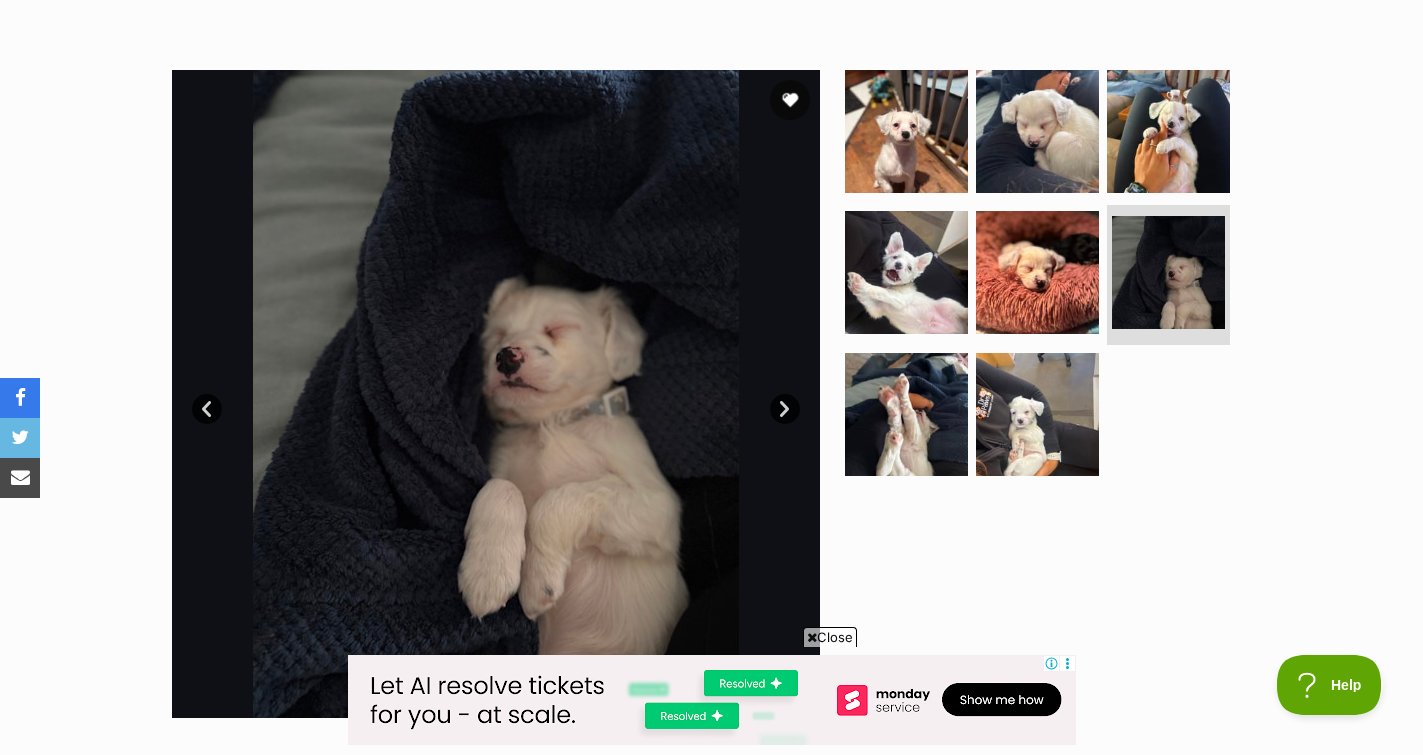 click on "Next" at bounding box center (785, 409) 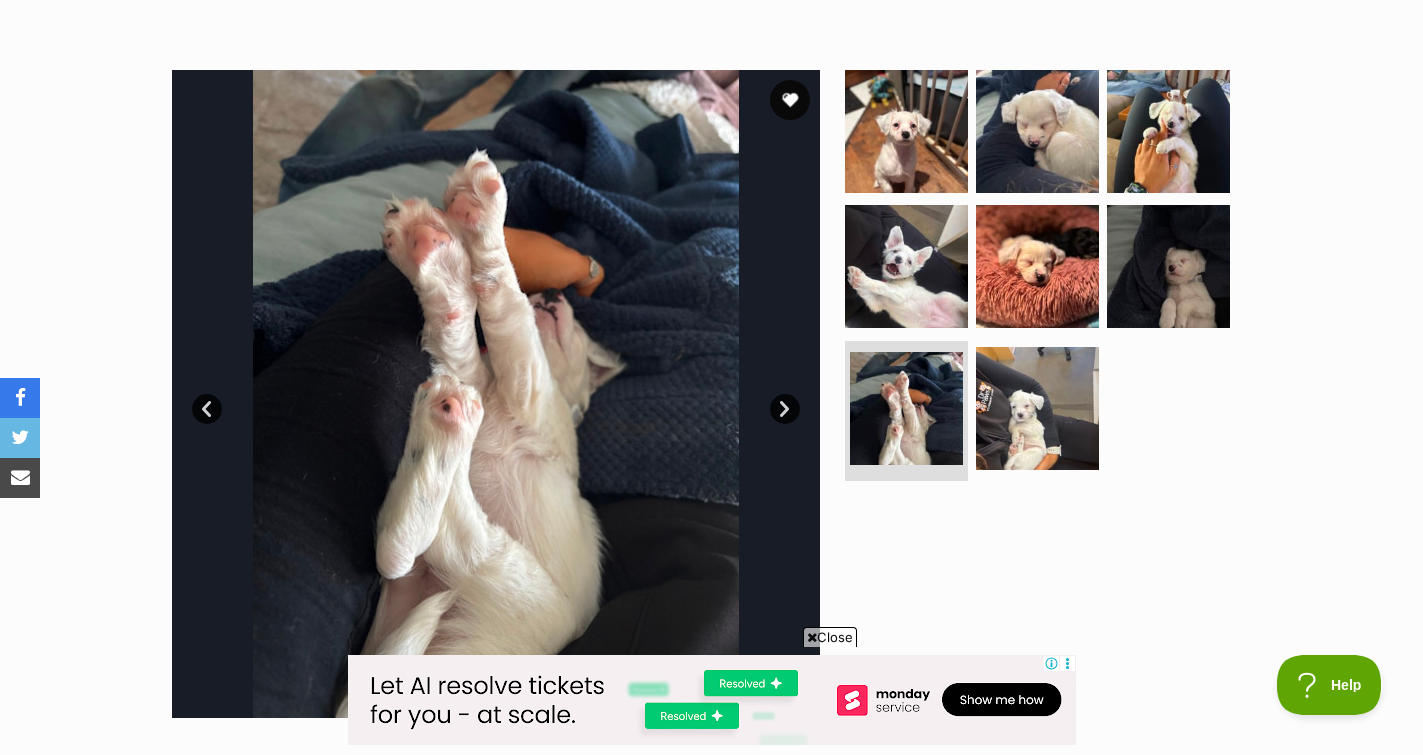 click on "Next" at bounding box center (785, 409) 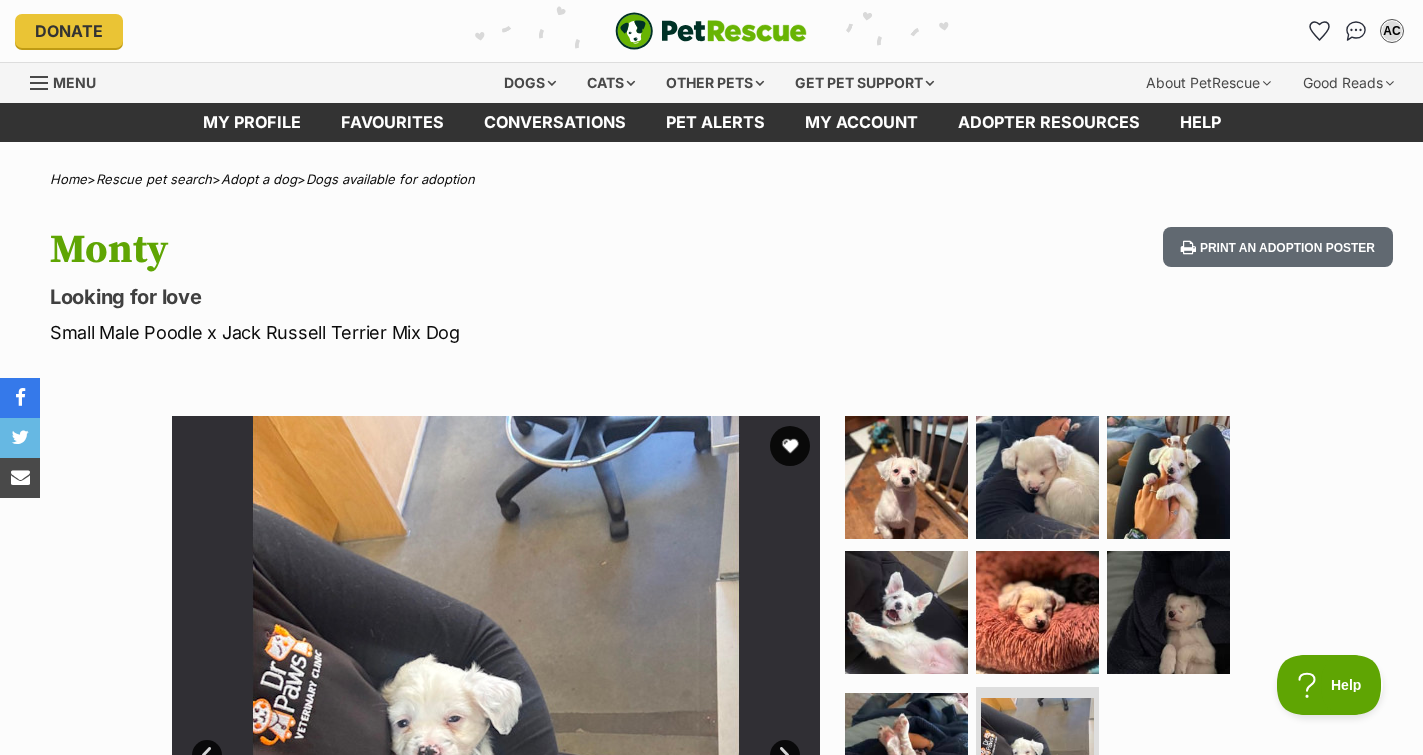 scroll, scrollTop: 0, scrollLeft: 0, axis: both 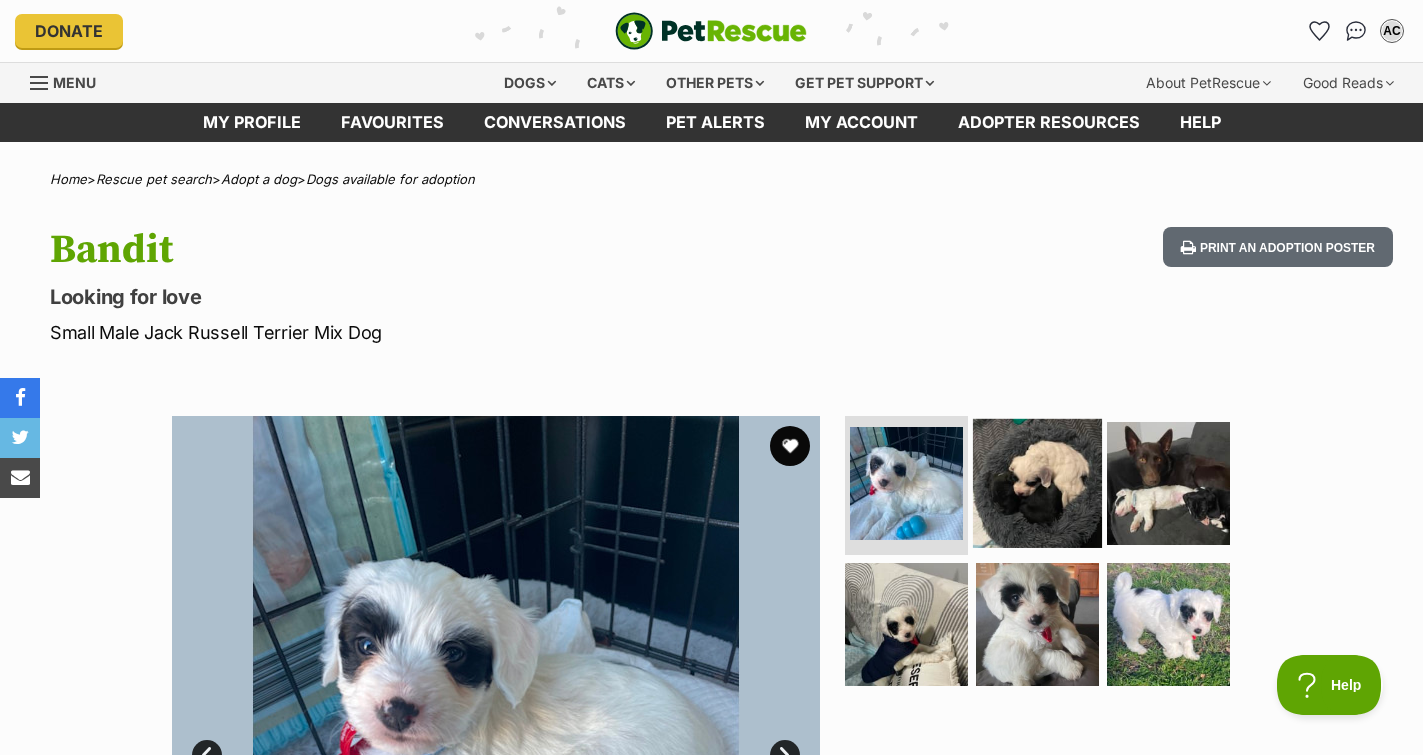click at bounding box center [1037, 482] 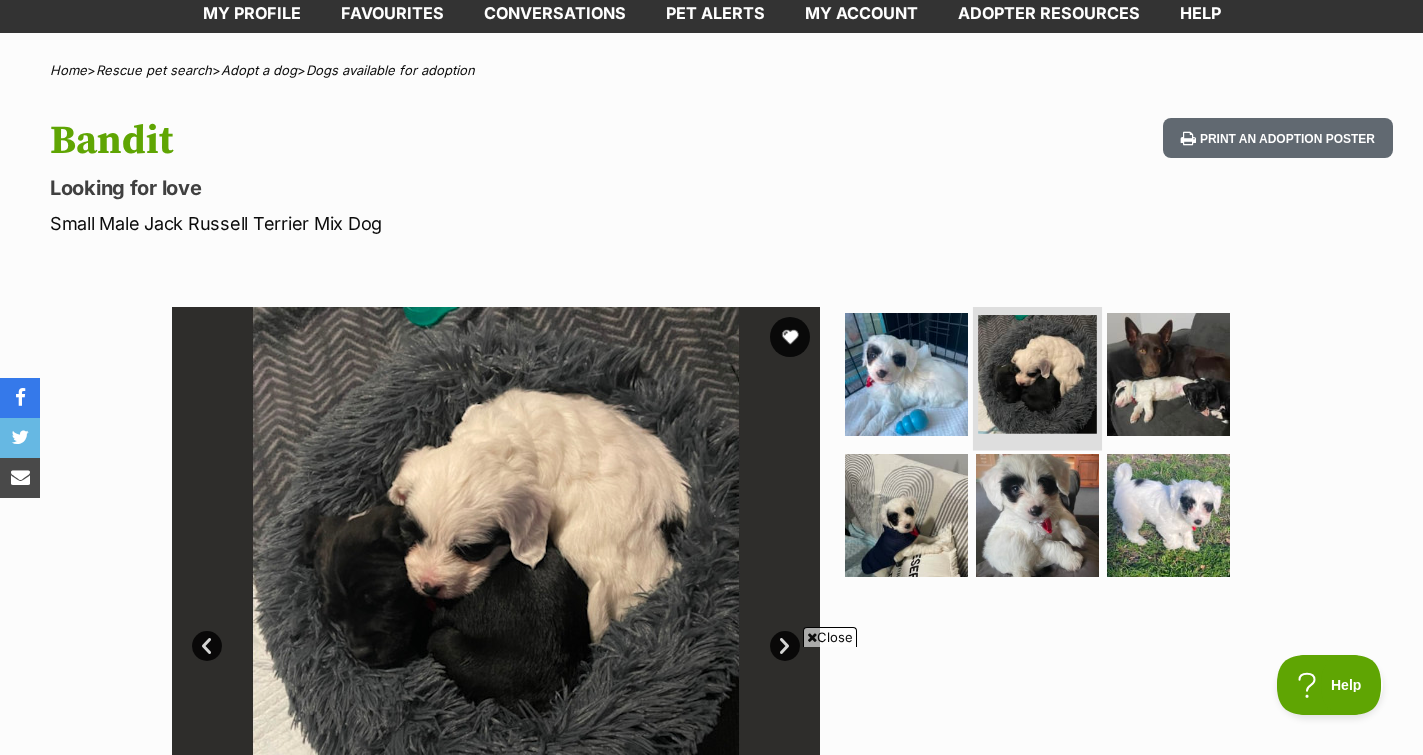 scroll, scrollTop: 0, scrollLeft: 0, axis: both 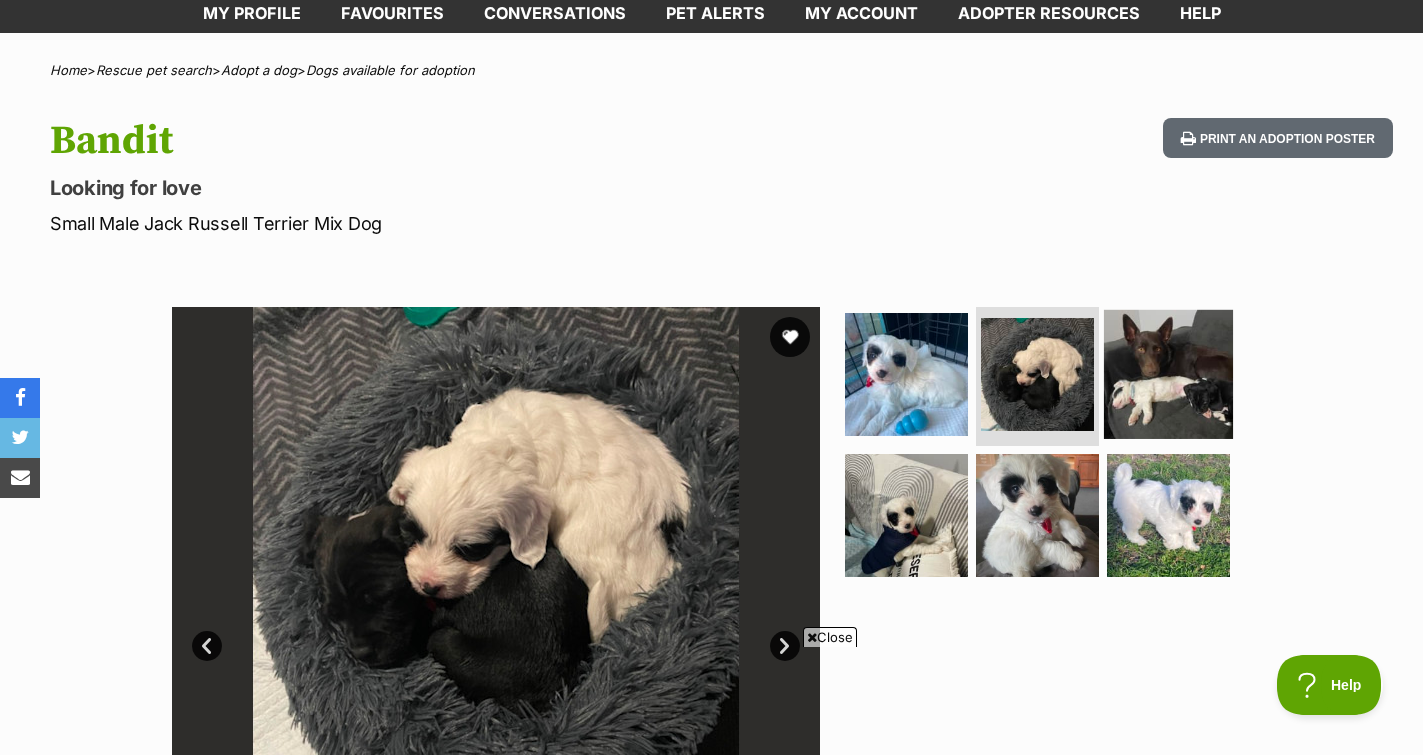 click at bounding box center [1168, 373] 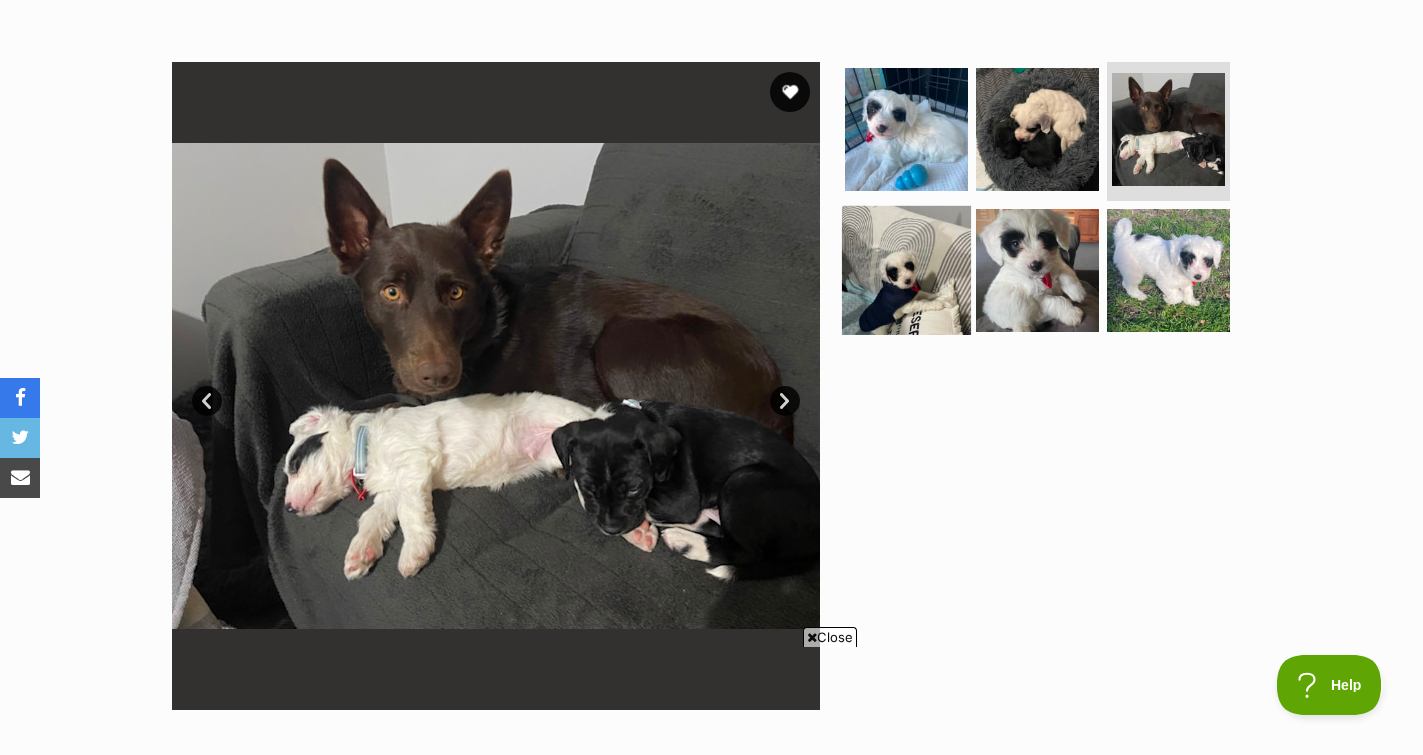 scroll, scrollTop: 357, scrollLeft: 0, axis: vertical 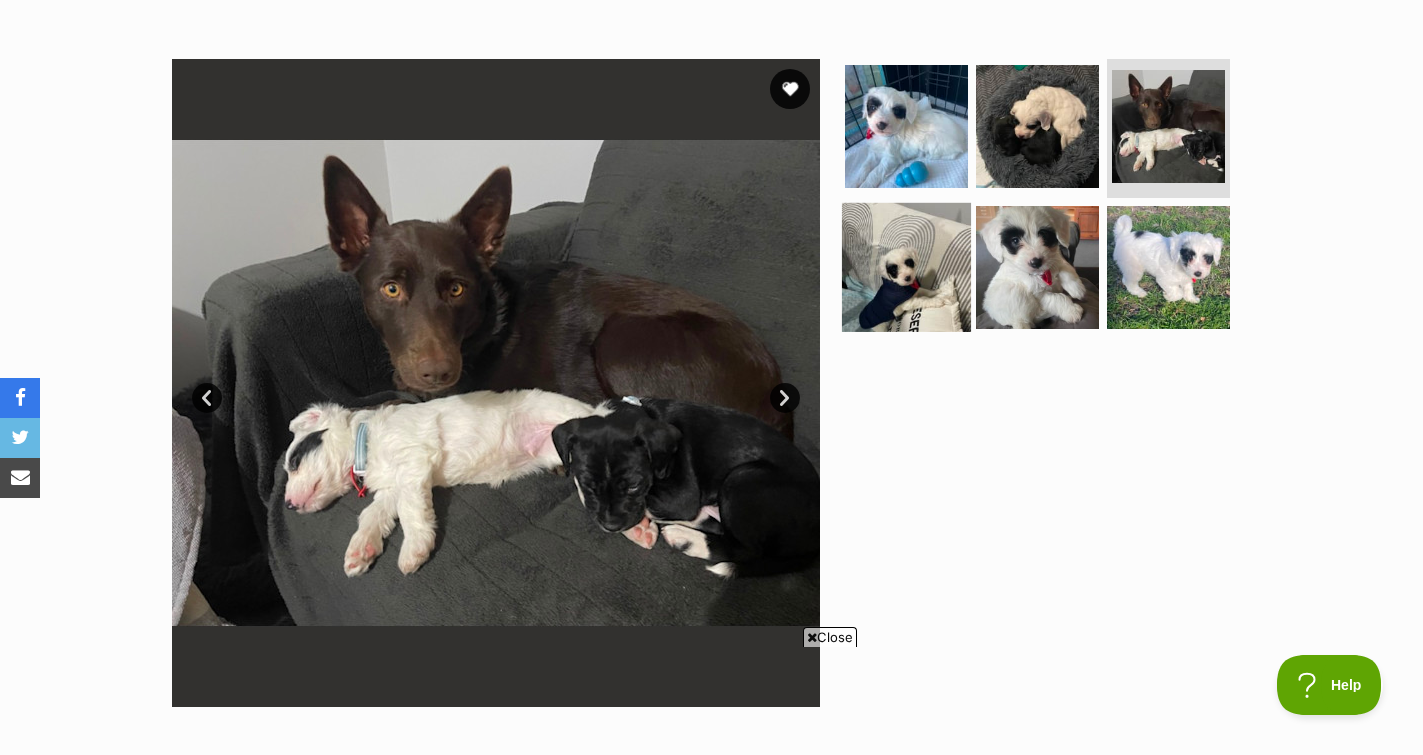 click at bounding box center [906, 267] 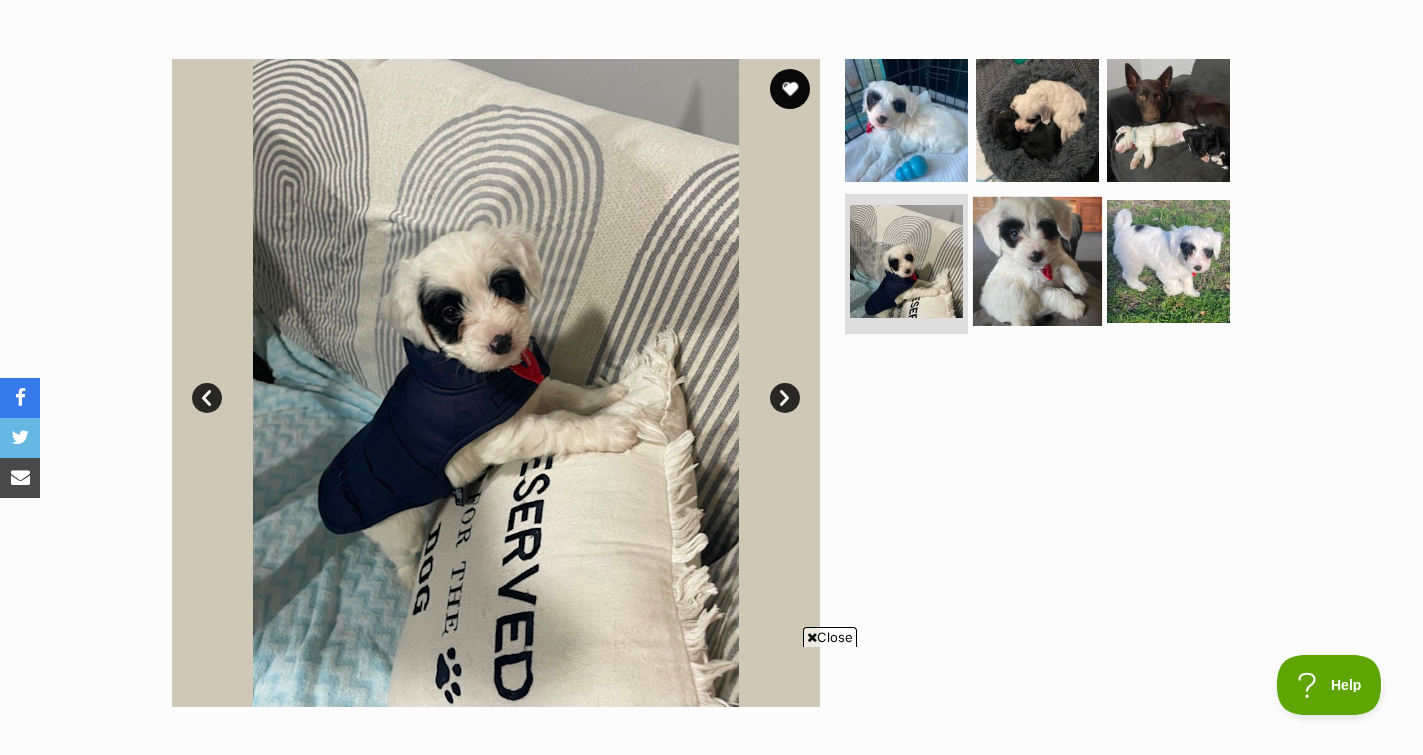 click at bounding box center [1037, 261] 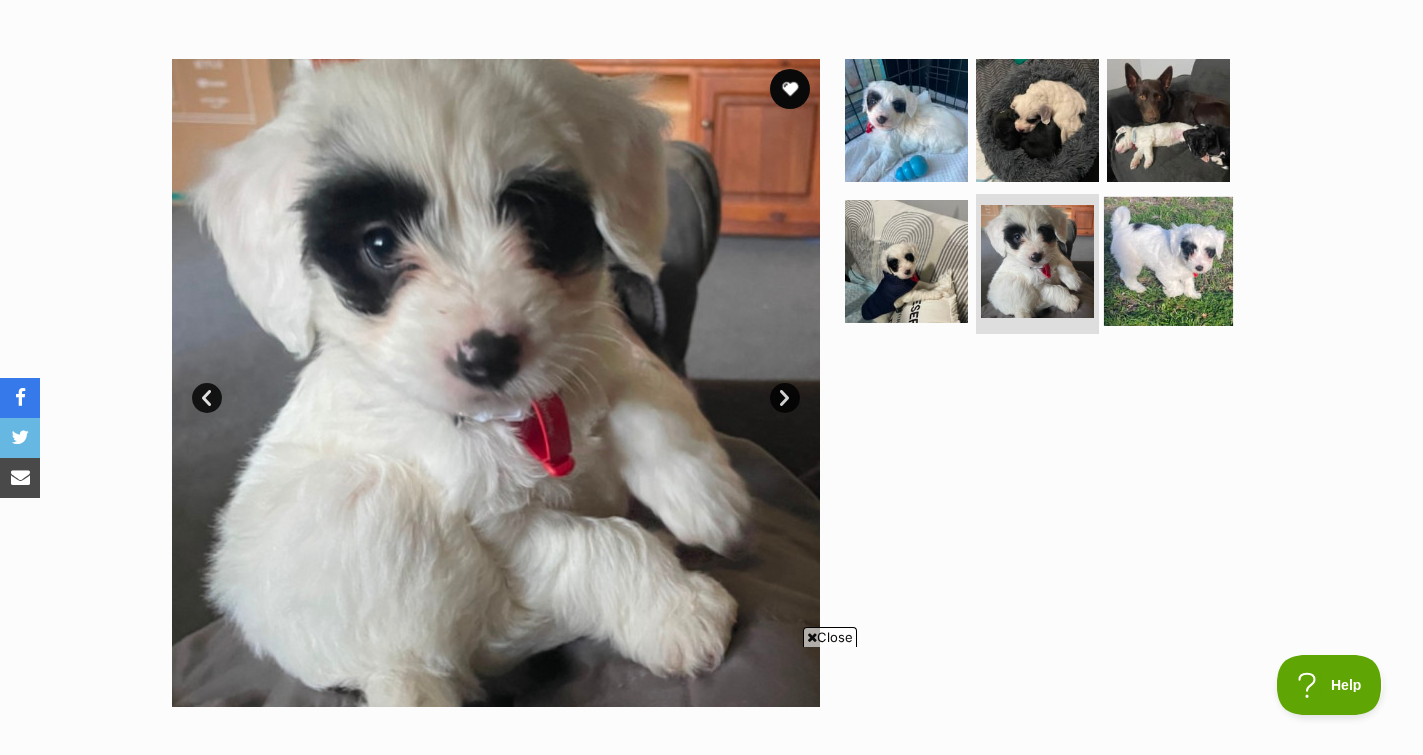 click at bounding box center [1168, 261] 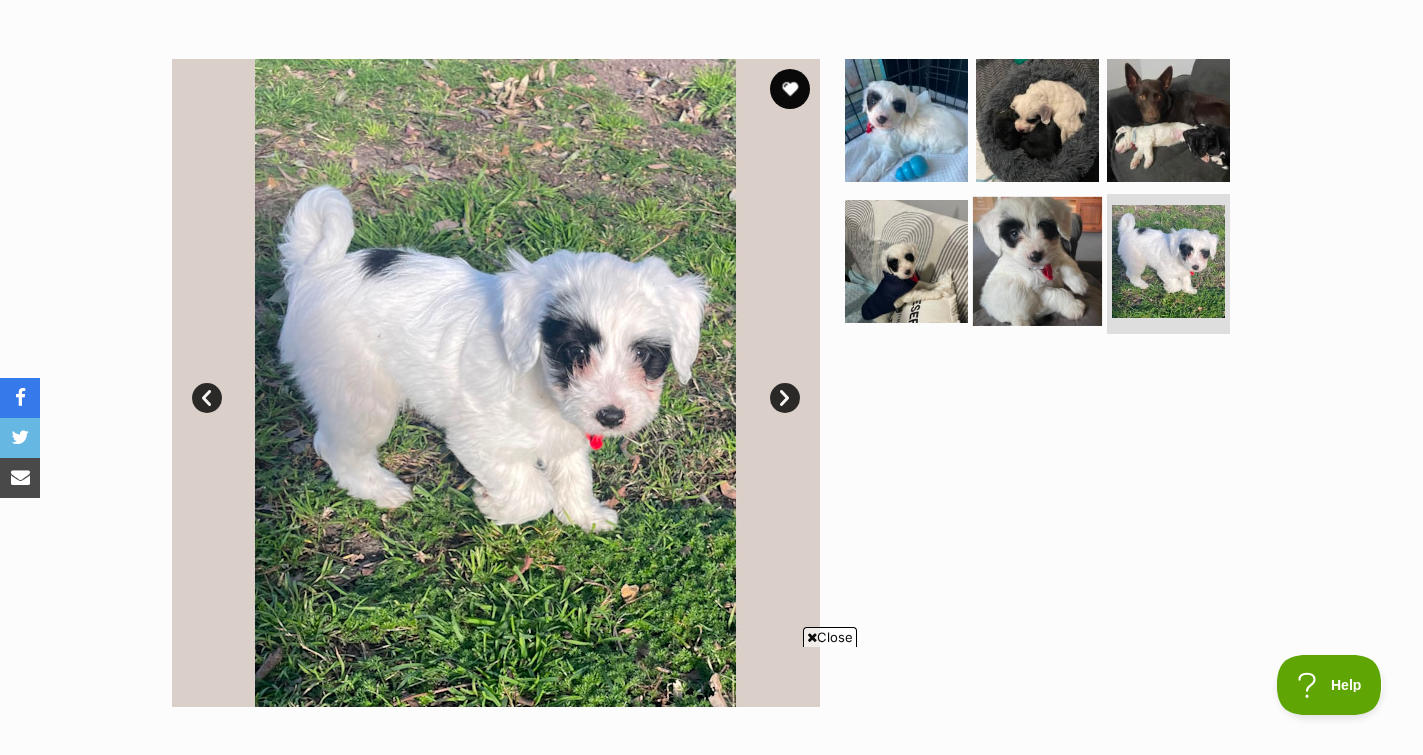 click at bounding box center (1037, 261) 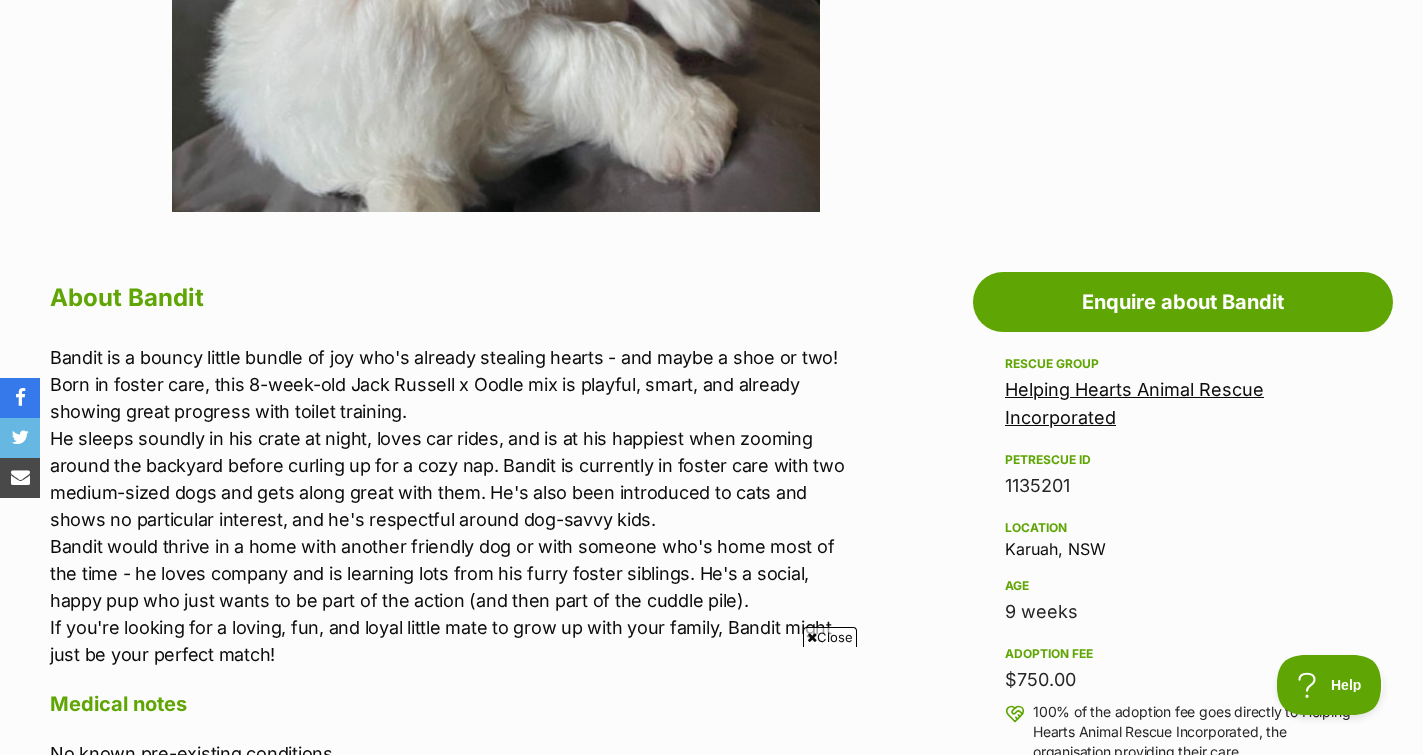 scroll, scrollTop: 975, scrollLeft: 0, axis: vertical 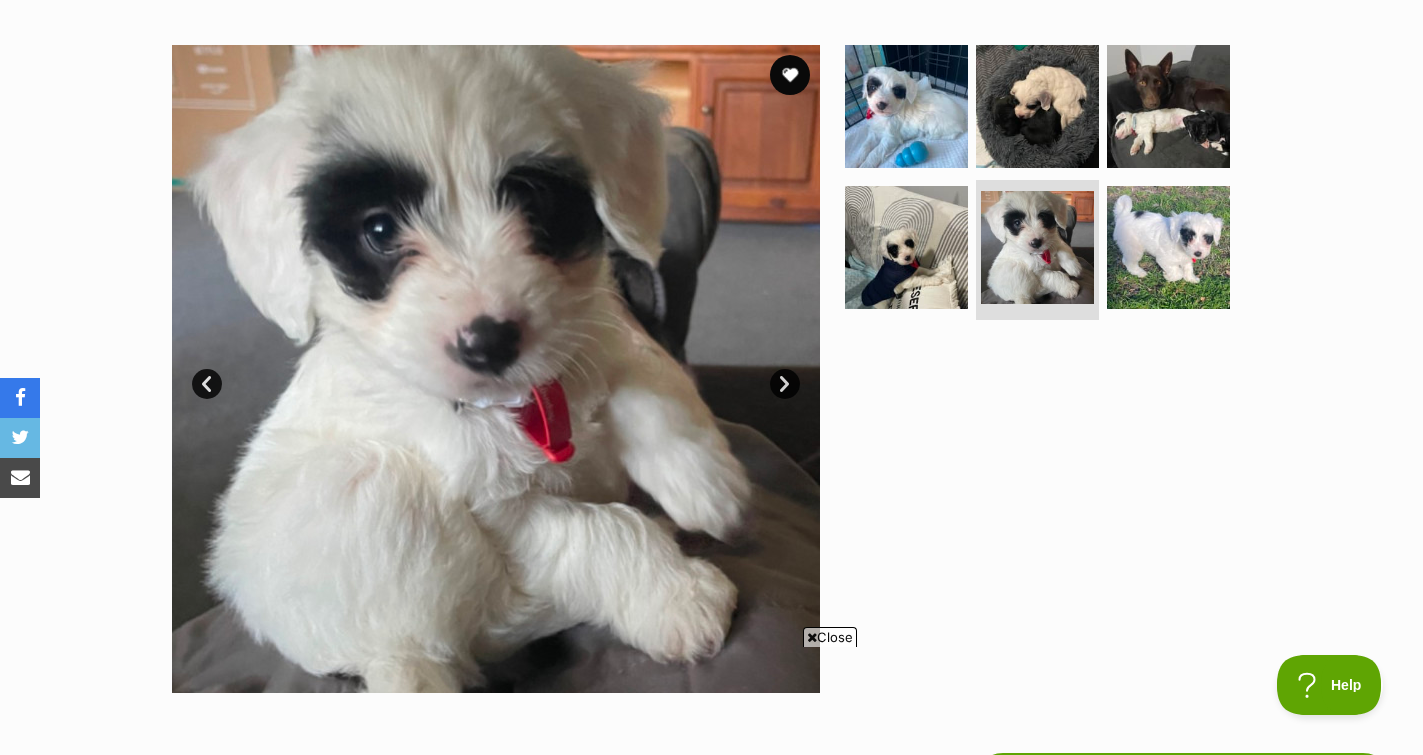 click on "Next" at bounding box center (785, 384) 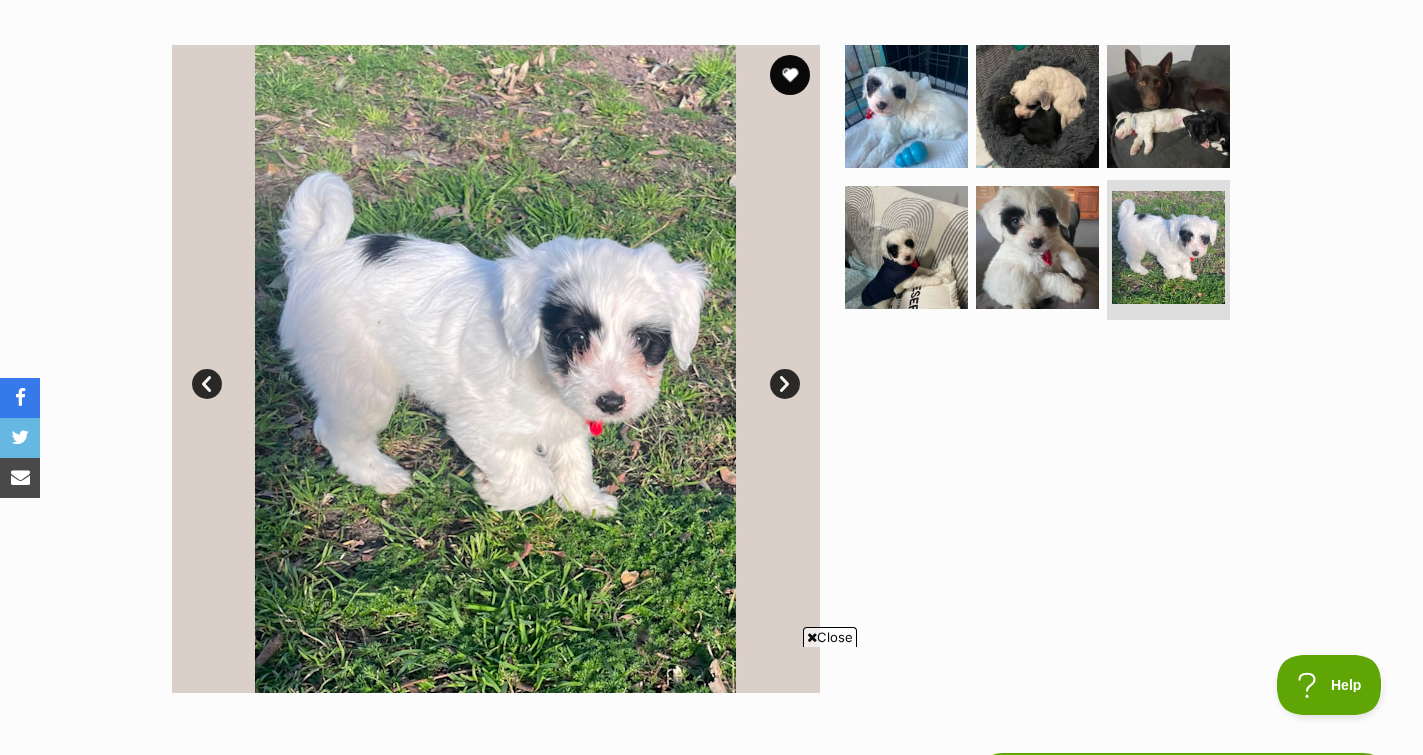 click on "Next" at bounding box center [785, 384] 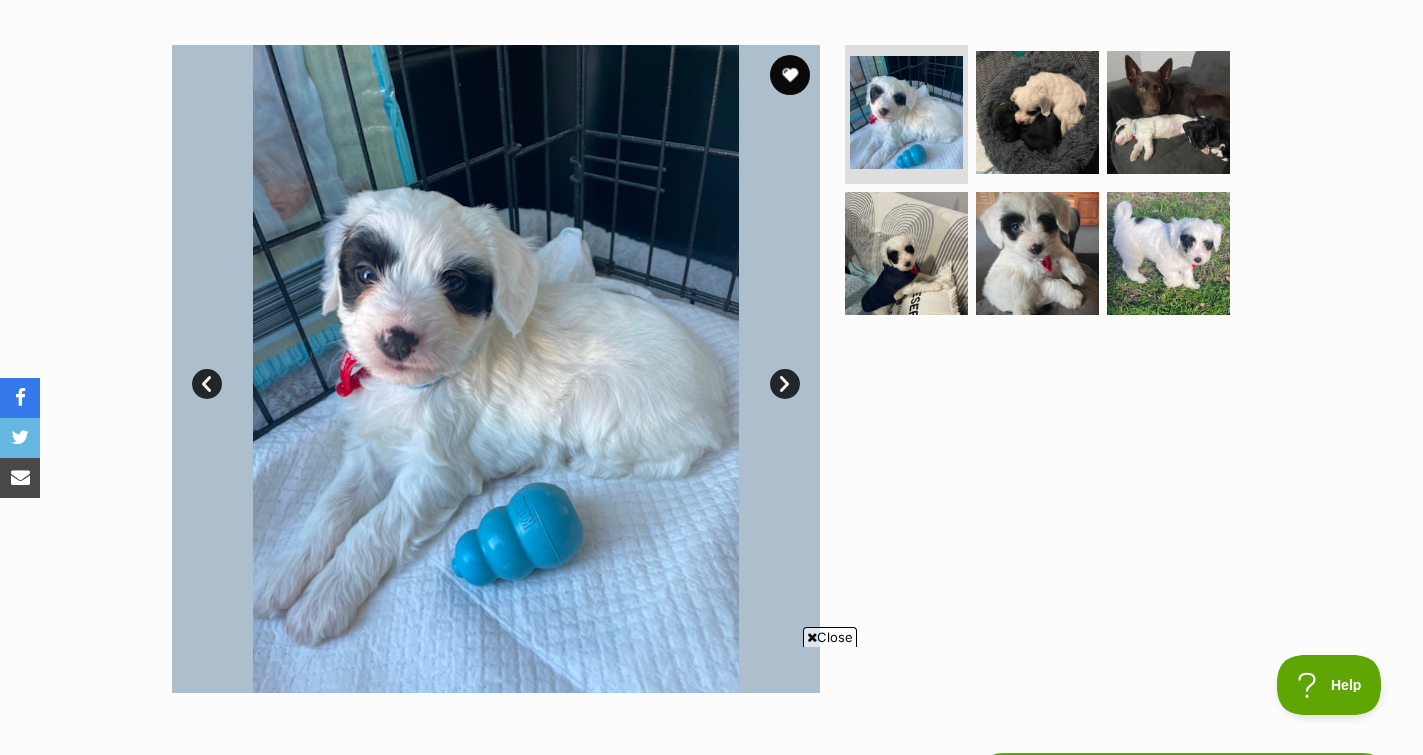 click on "Next" at bounding box center (785, 384) 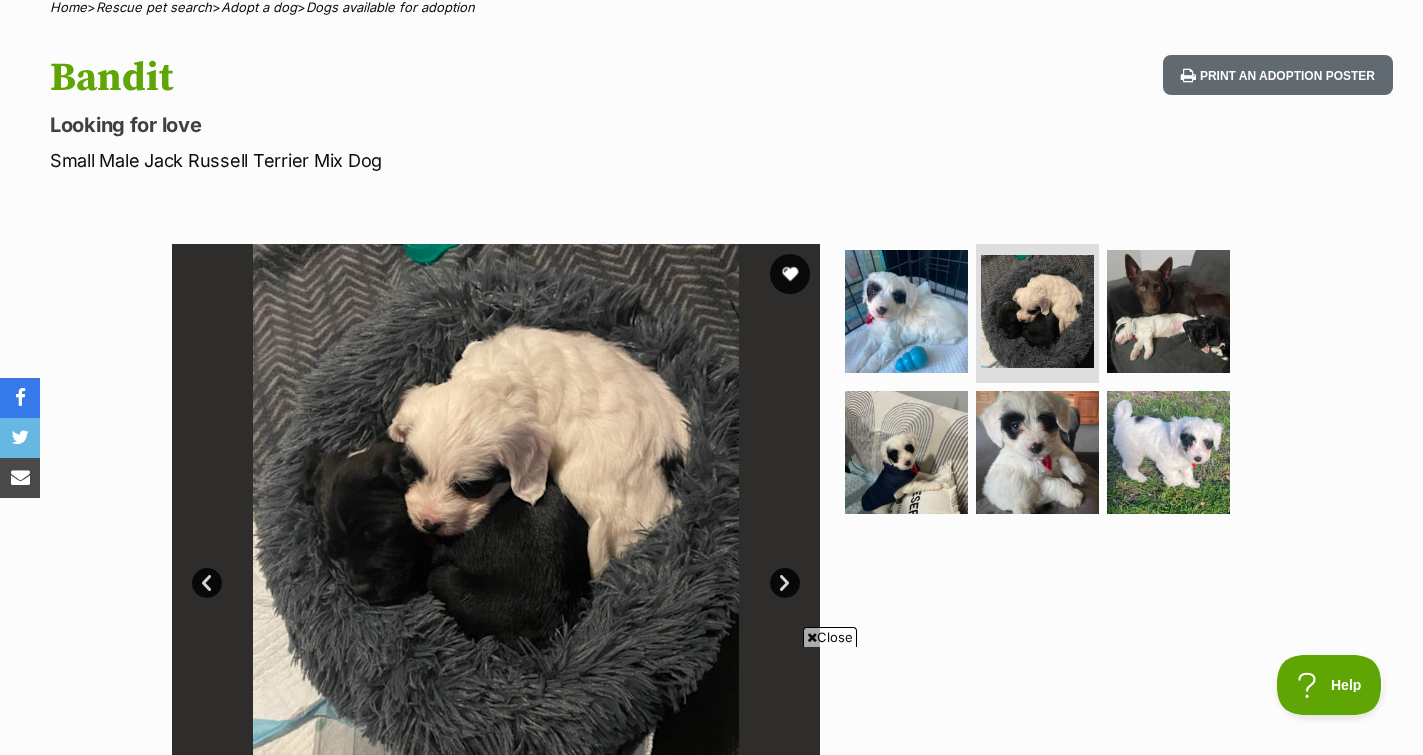 scroll, scrollTop: 163, scrollLeft: 0, axis: vertical 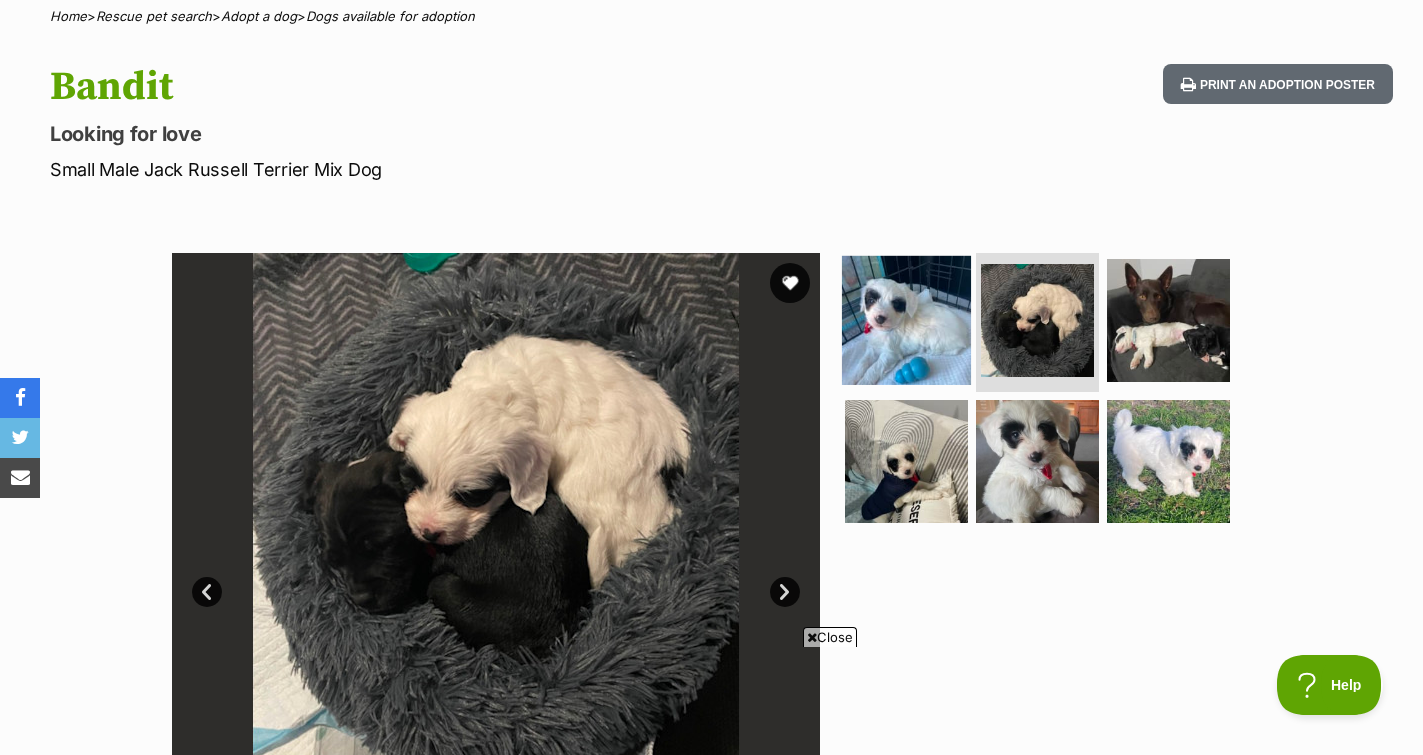 click at bounding box center [906, 319] 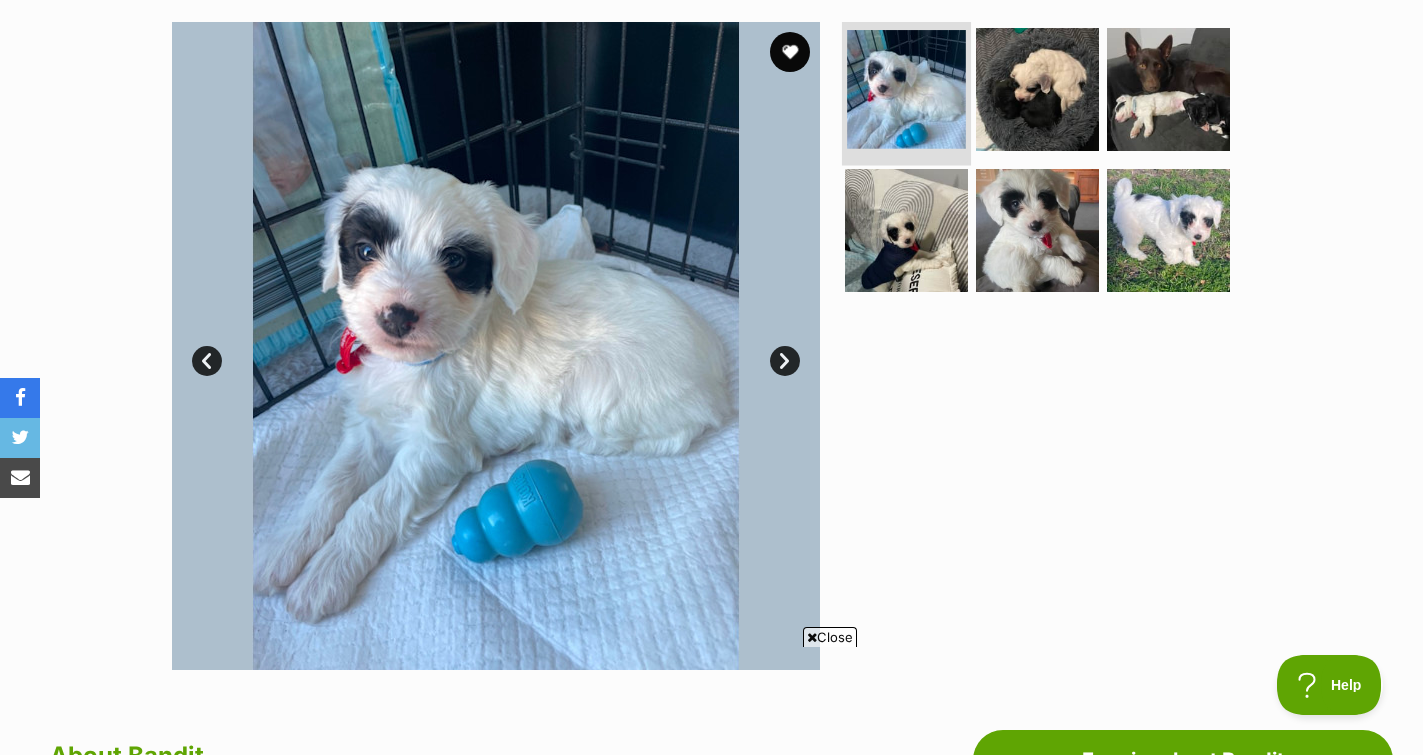 scroll, scrollTop: 394, scrollLeft: 0, axis: vertical 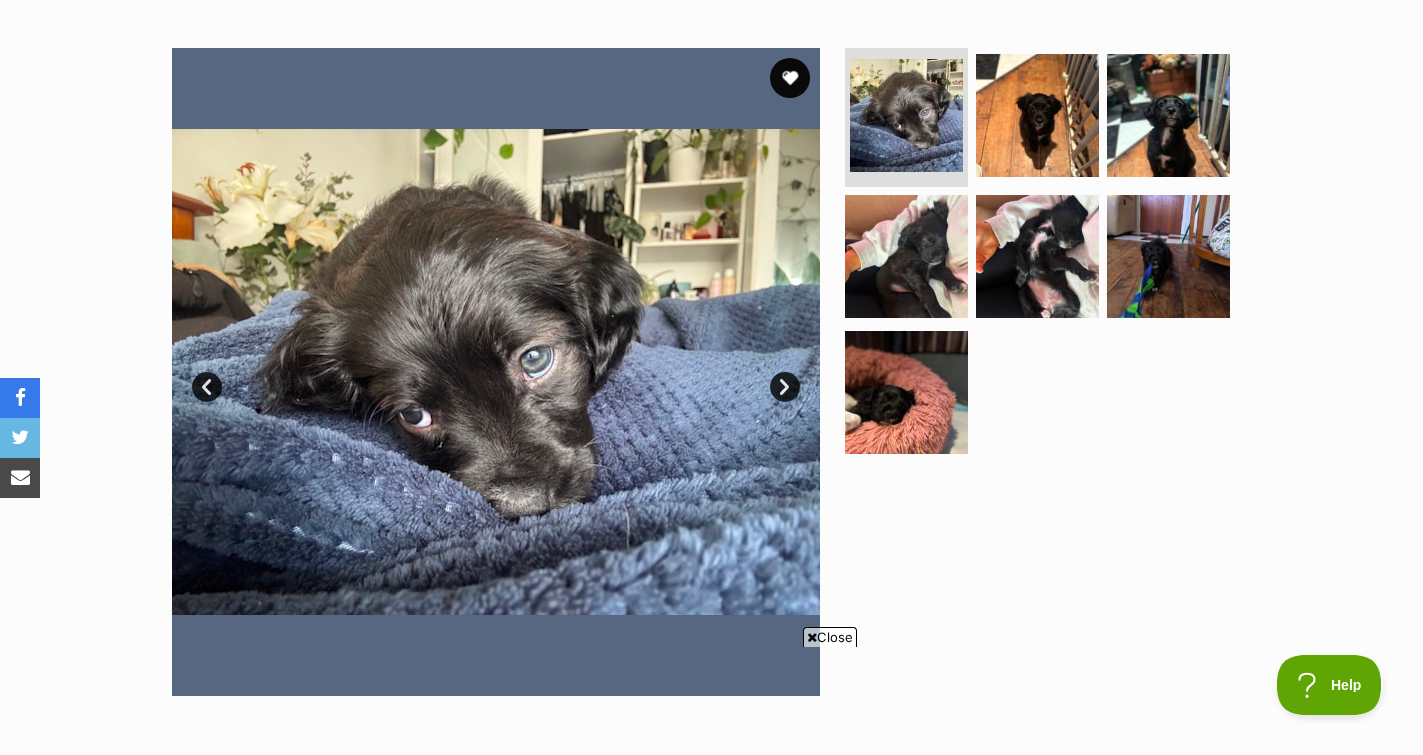 click on "Next" at bounding box center (785, 387) 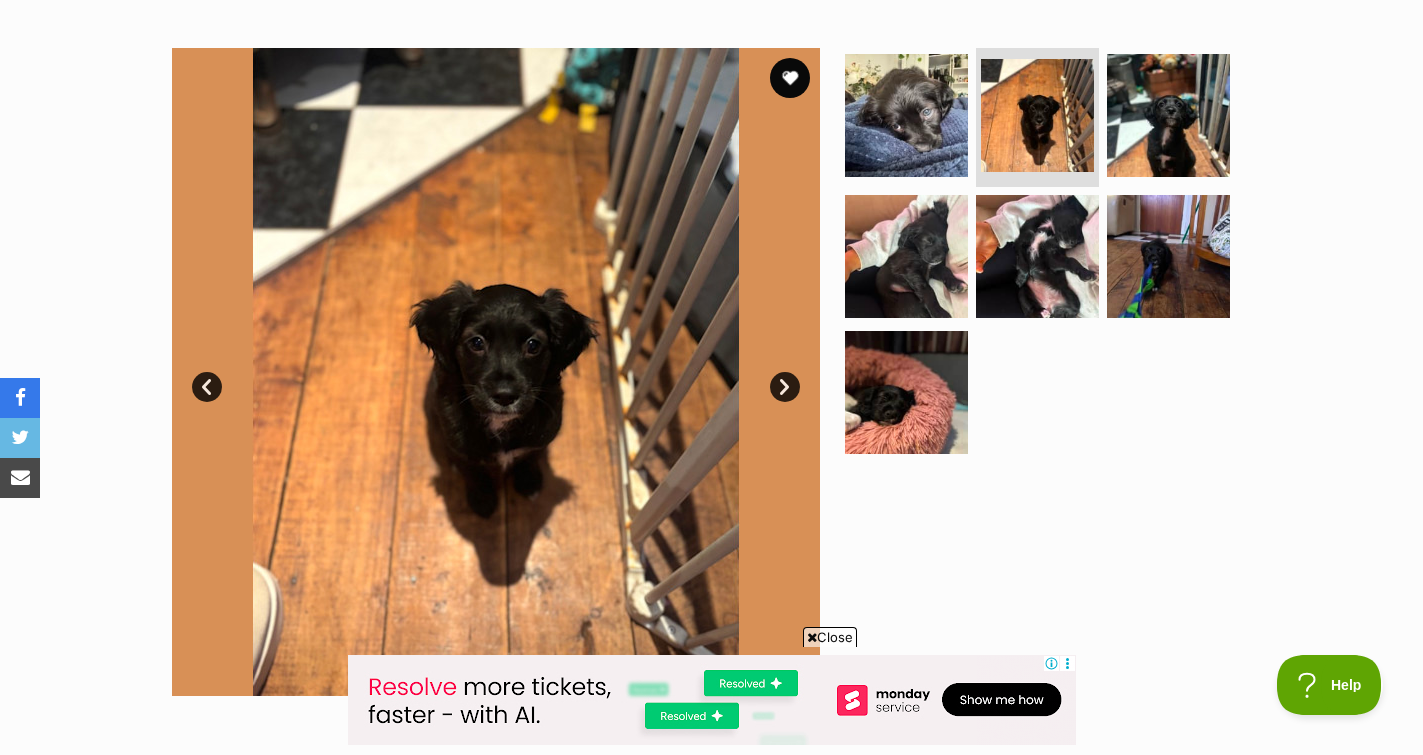 click on "Next" at bounding box center (785, 387) 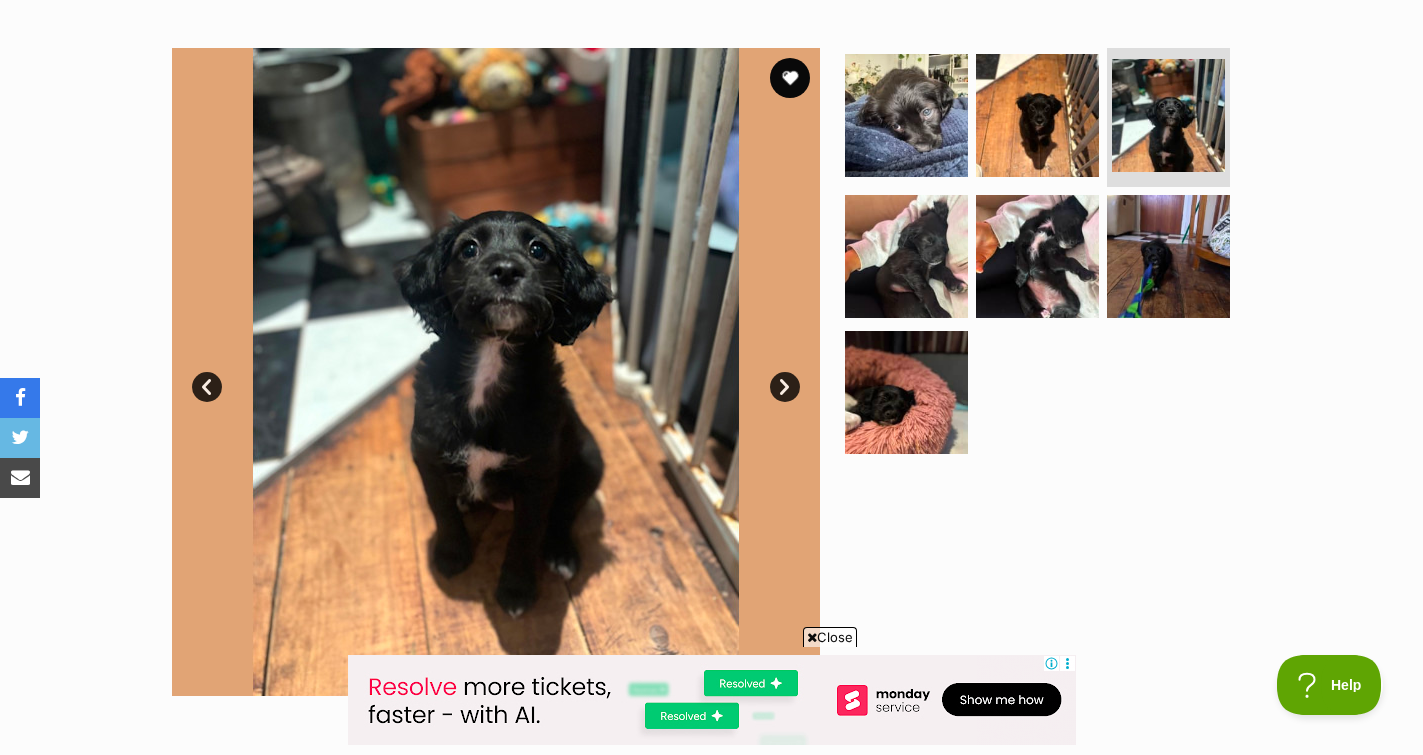 click on "Next" at bounding box center (785, 387) 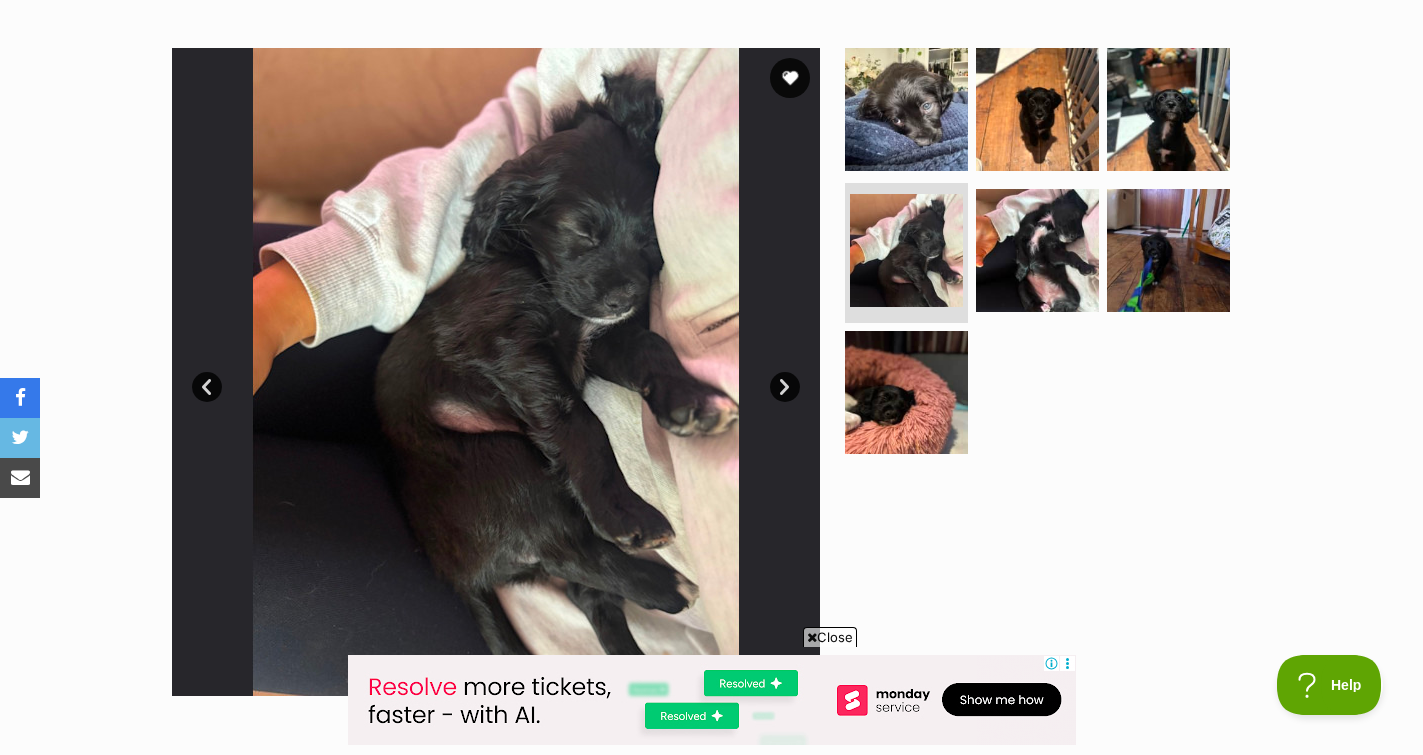 click on "Next" at bounding box center (785, 387) 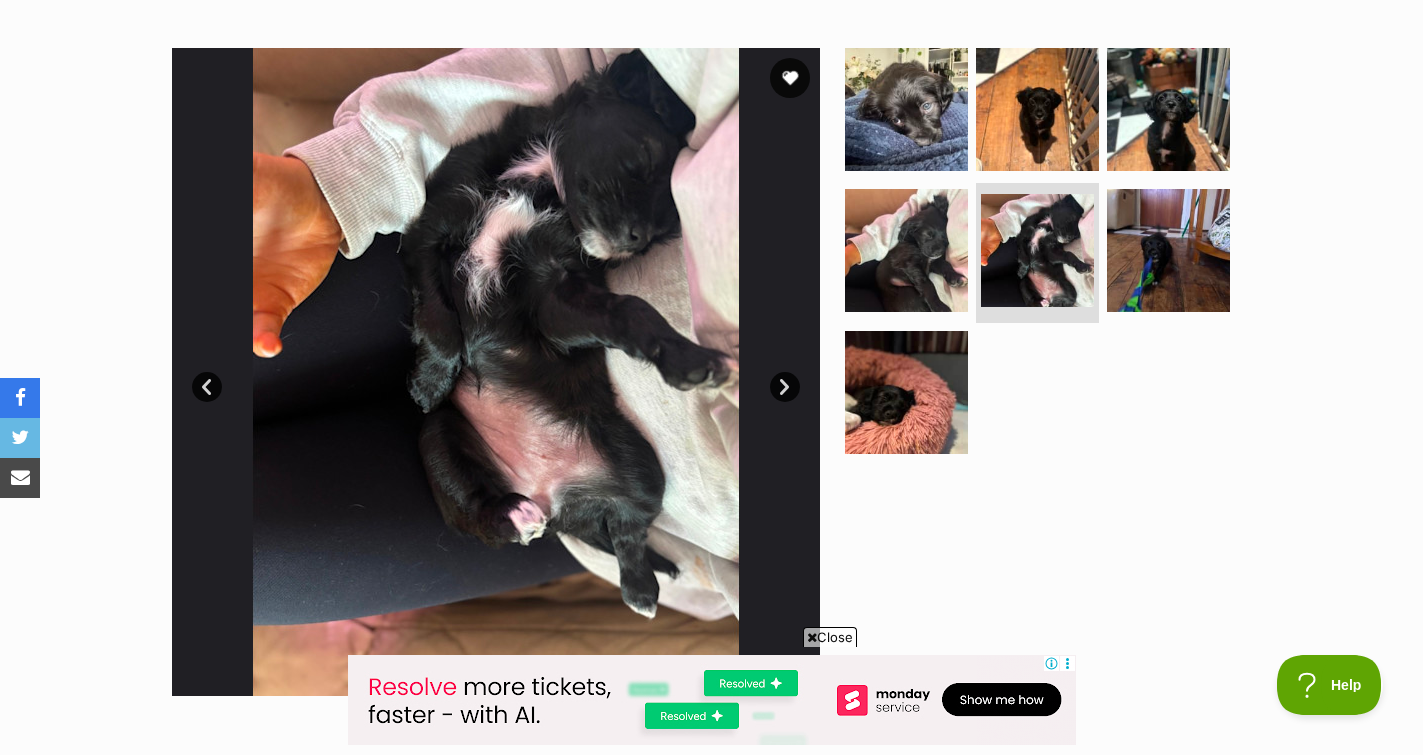 click on "Next" at bounding box center [785, 387] 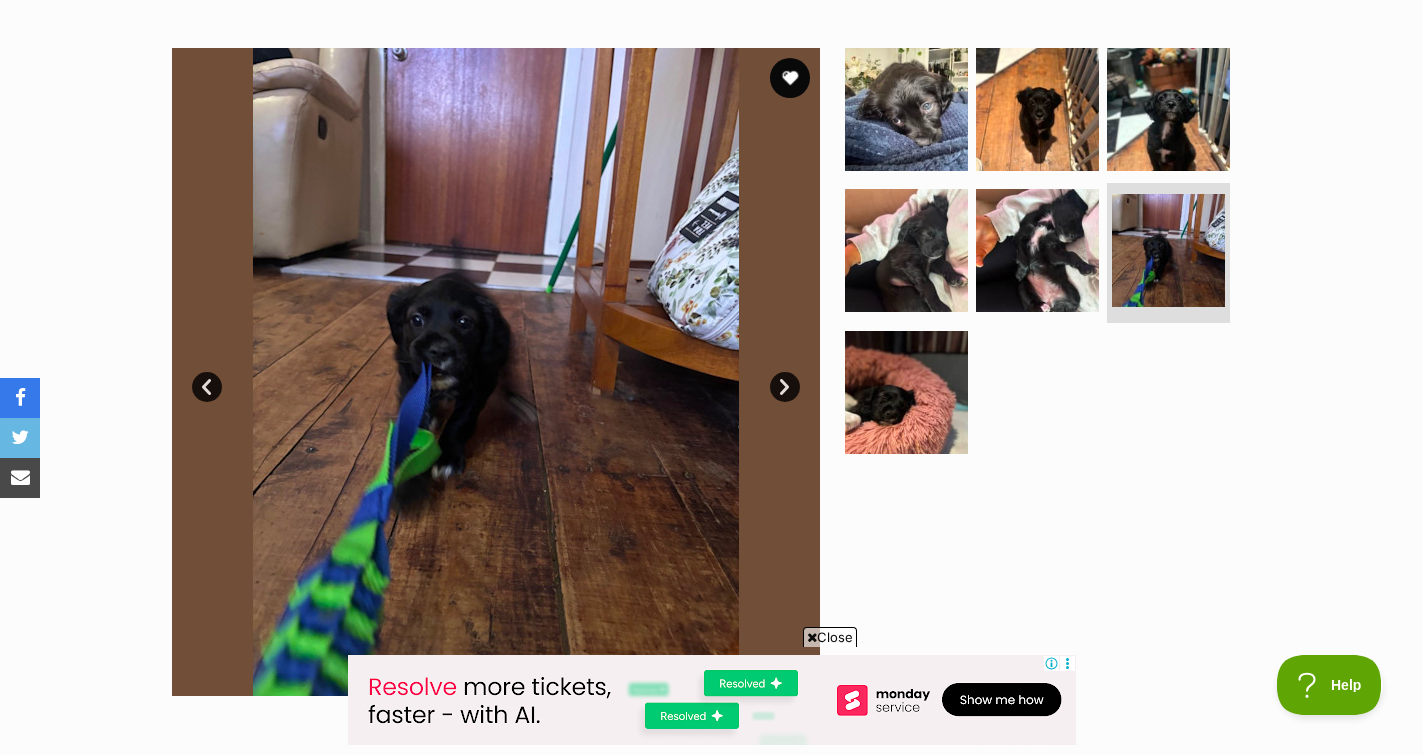 click on "Next" at bounding box center [785, 387] 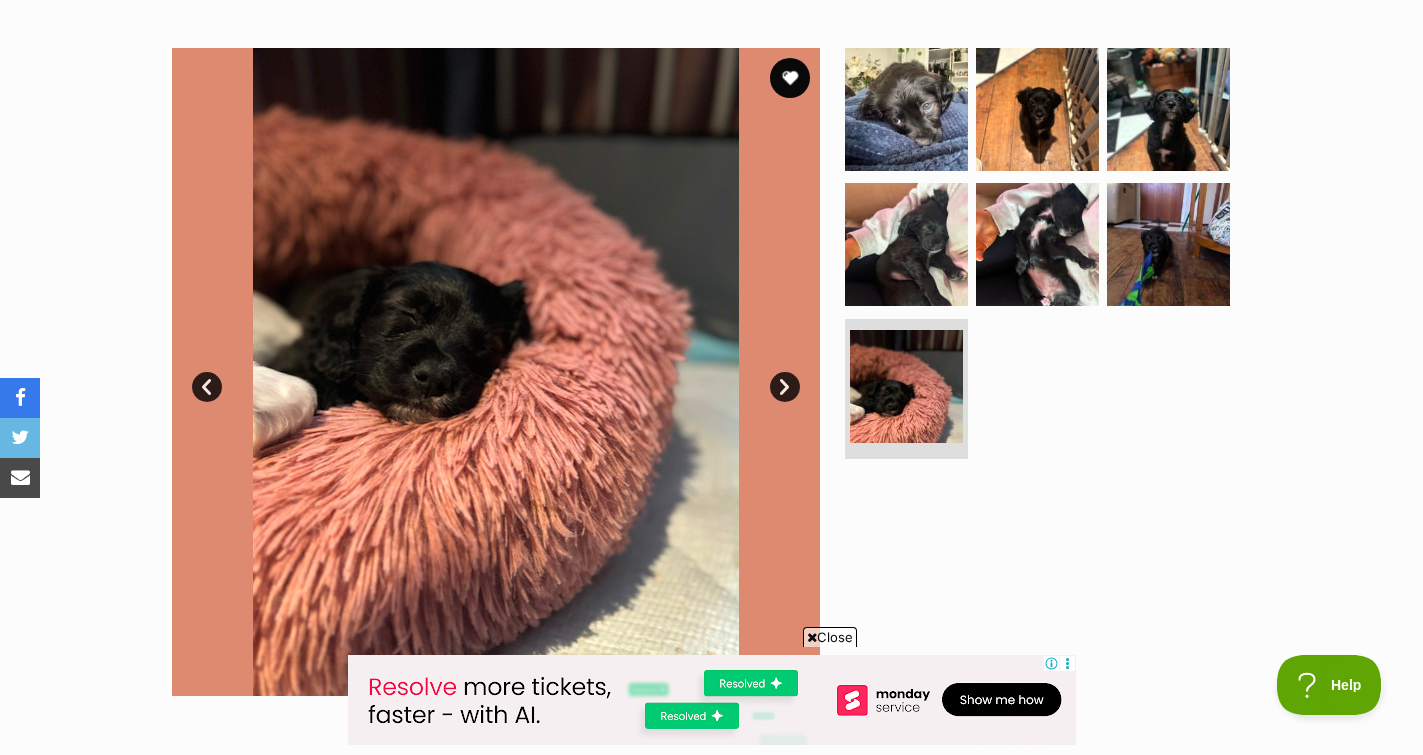 click on "Next" at bounding box center [785, 387] 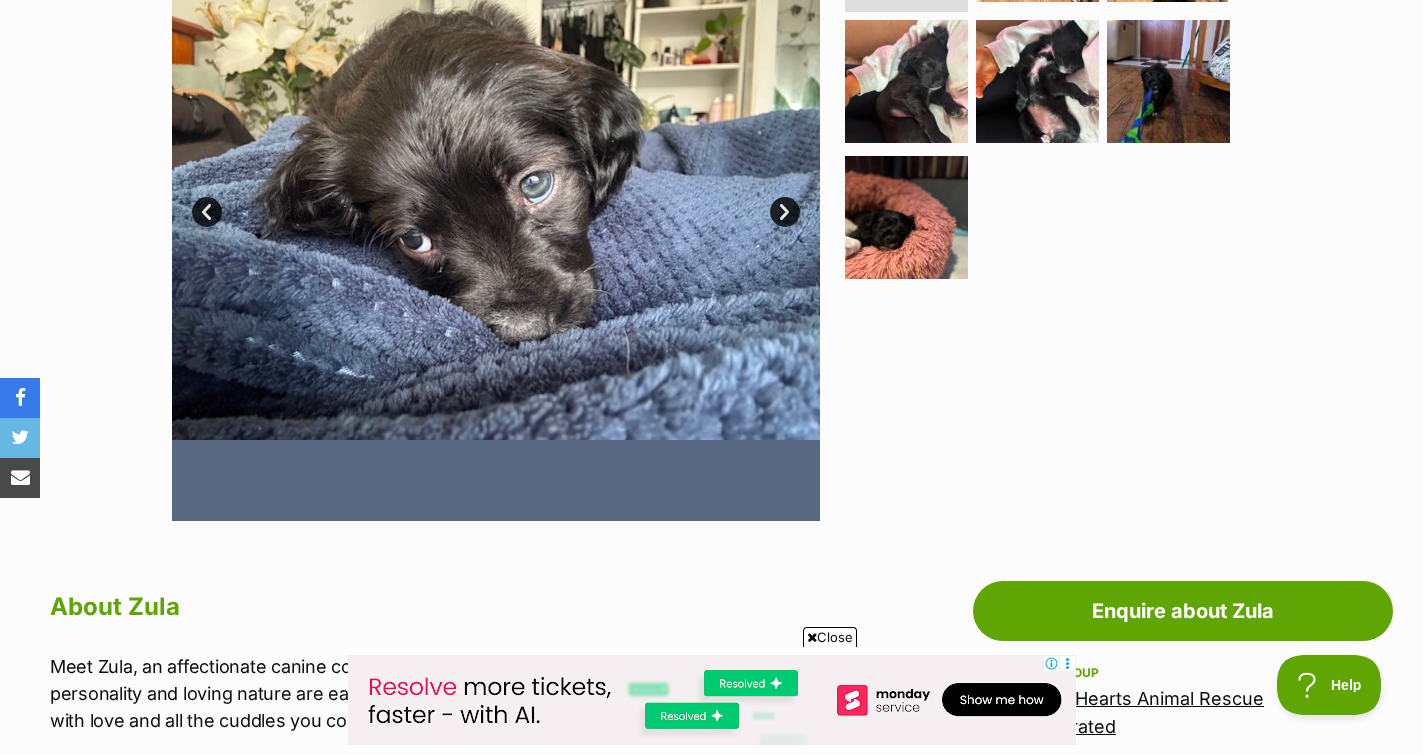 scroll, scrollTop: 512, scrollLeft: 0, axis: vertical 